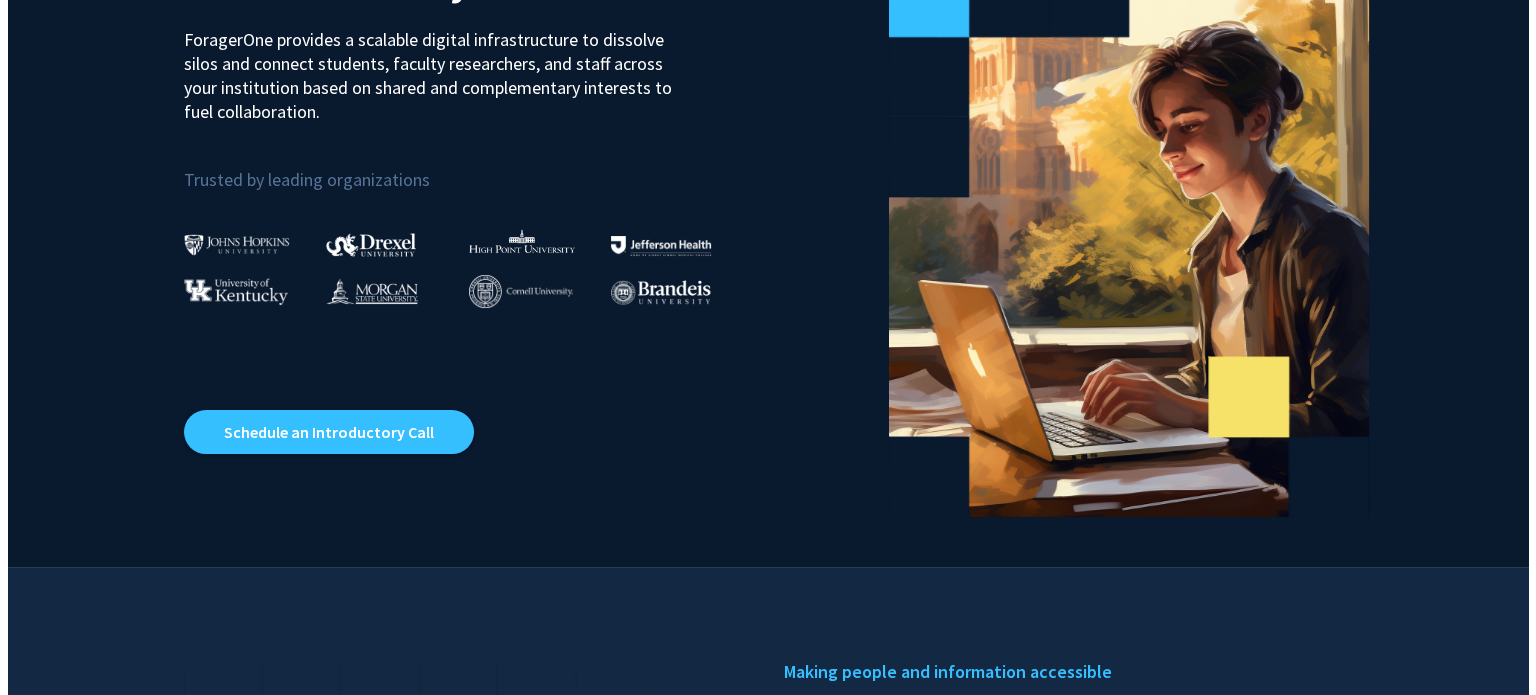 scroll, scrollTop: 0, scrollLeft: 0, axis: both 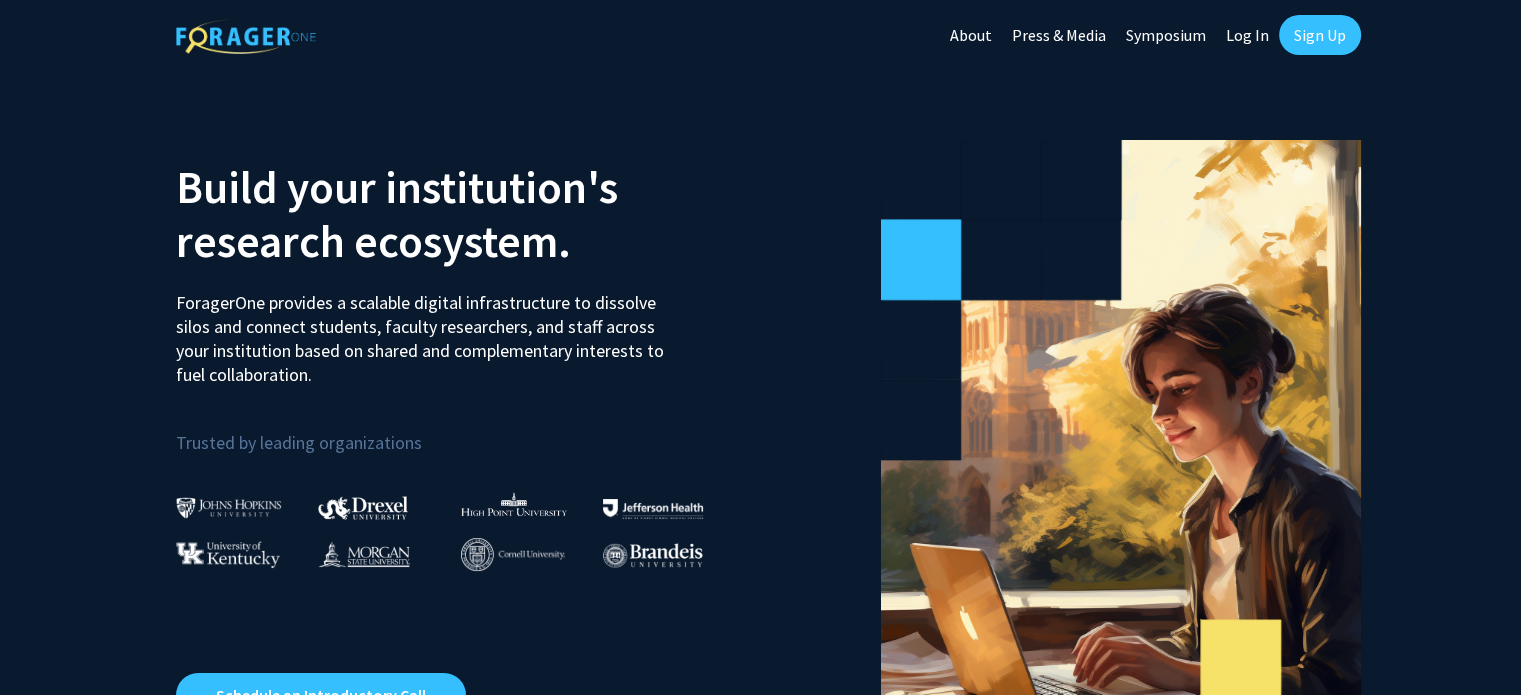 click on "Log In" 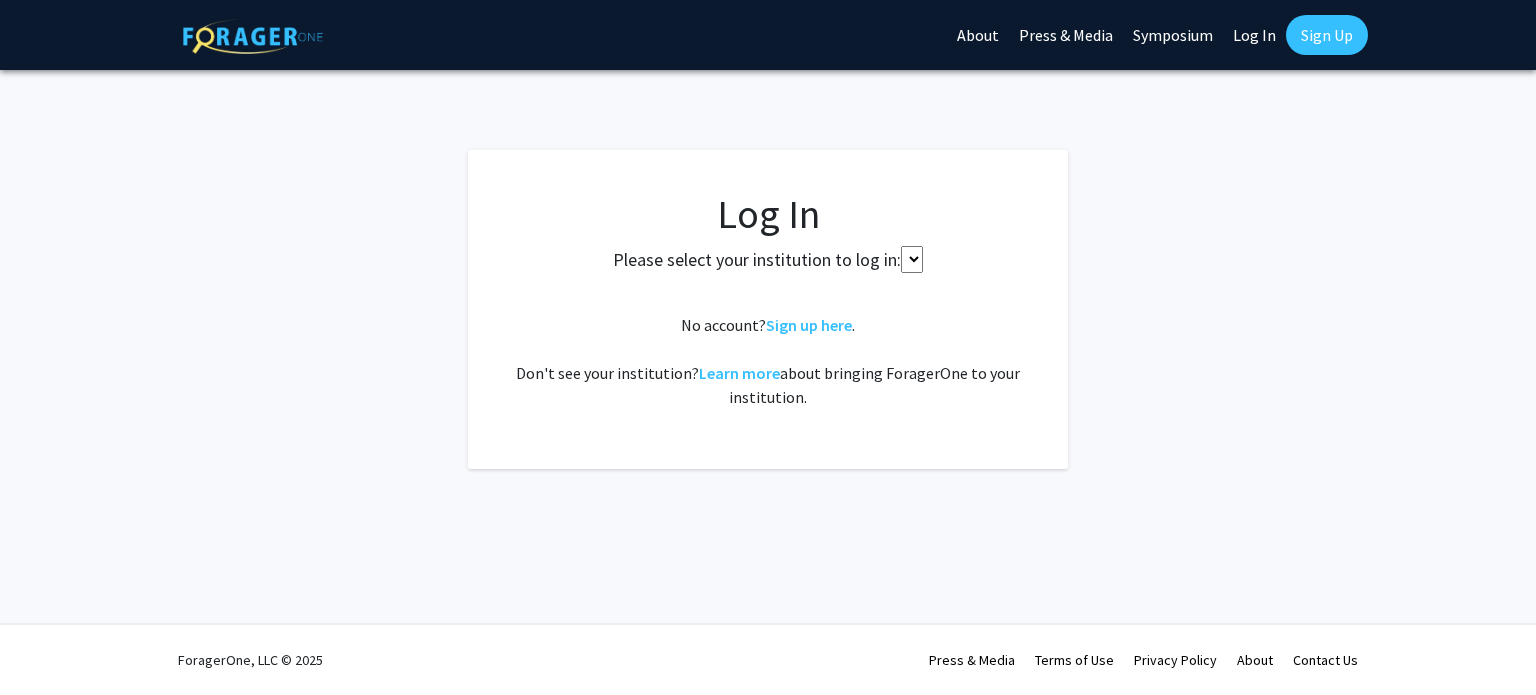 select 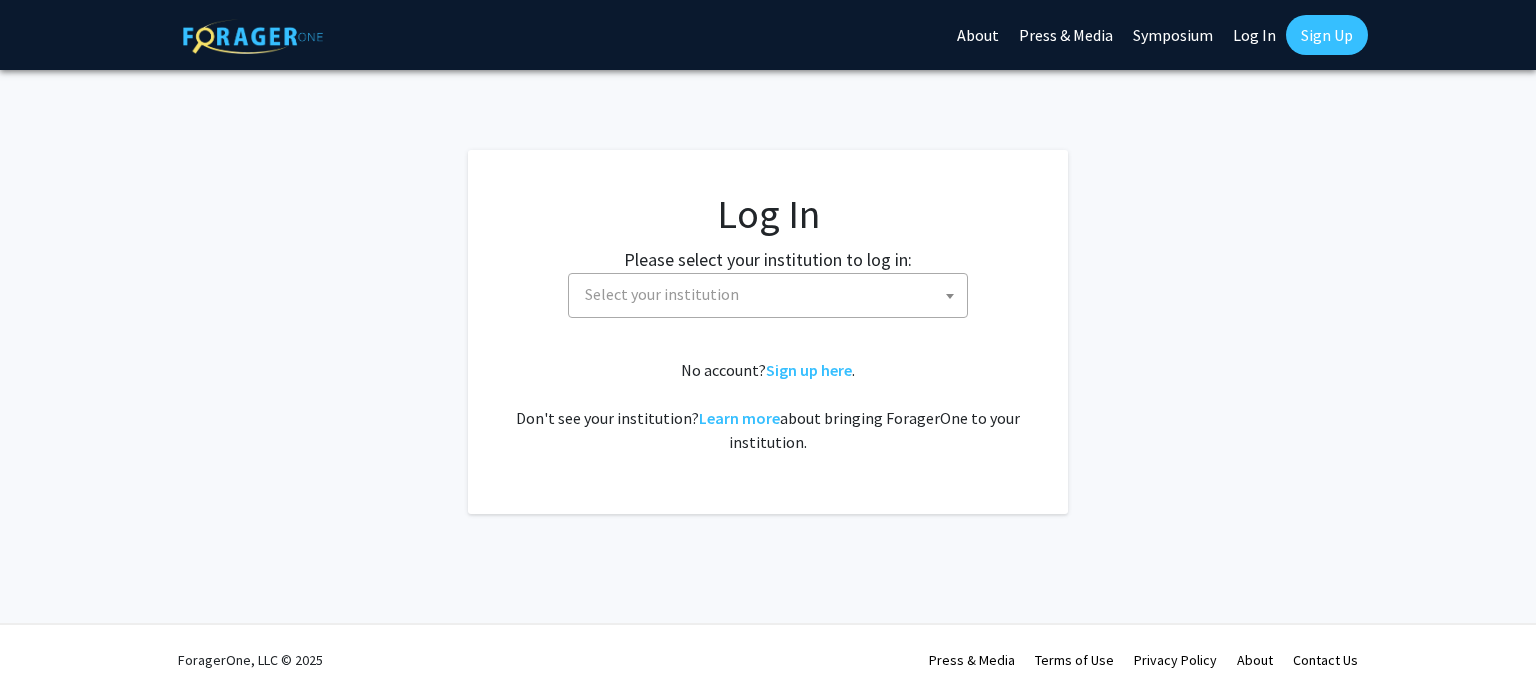 click on "Select your institution" at bounding box center (772, 294) 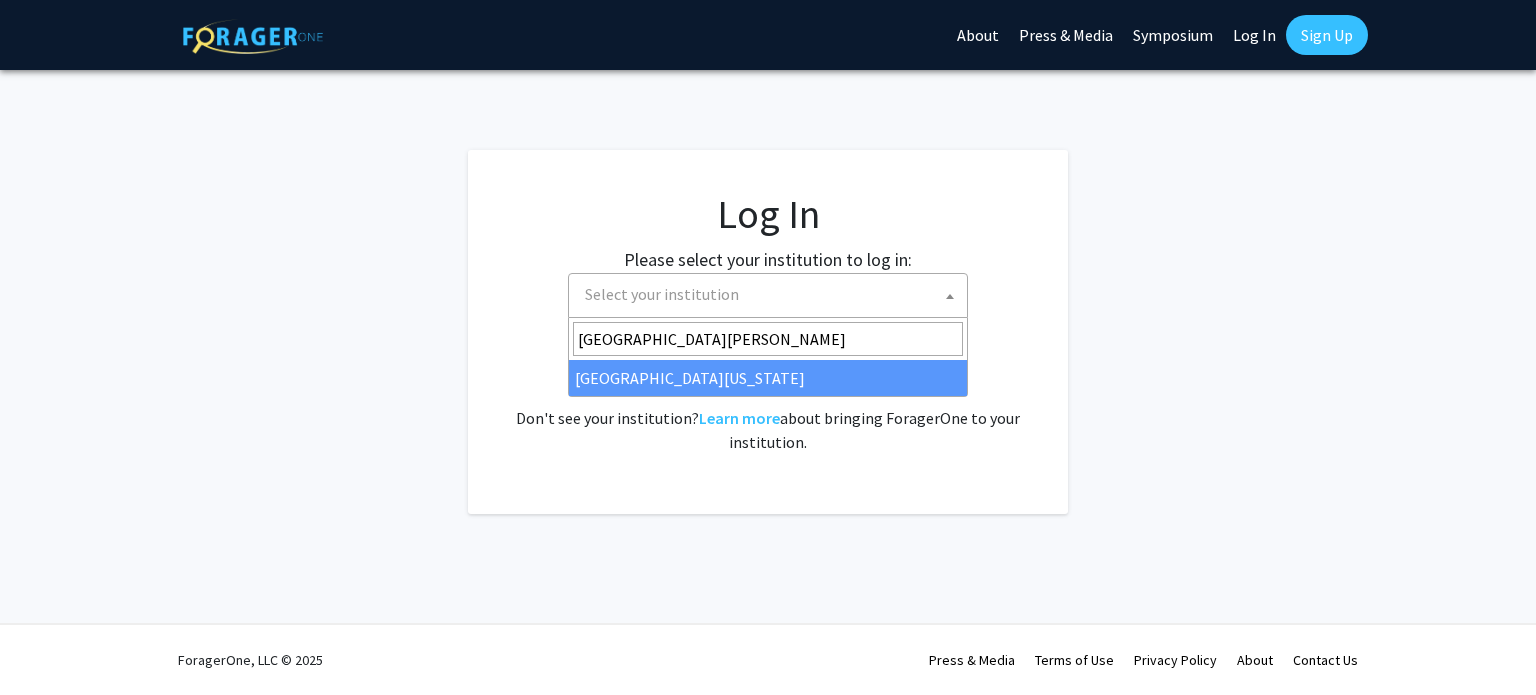 type on "[GEOGRAPHIC_DATA][PERSON_NAME]" 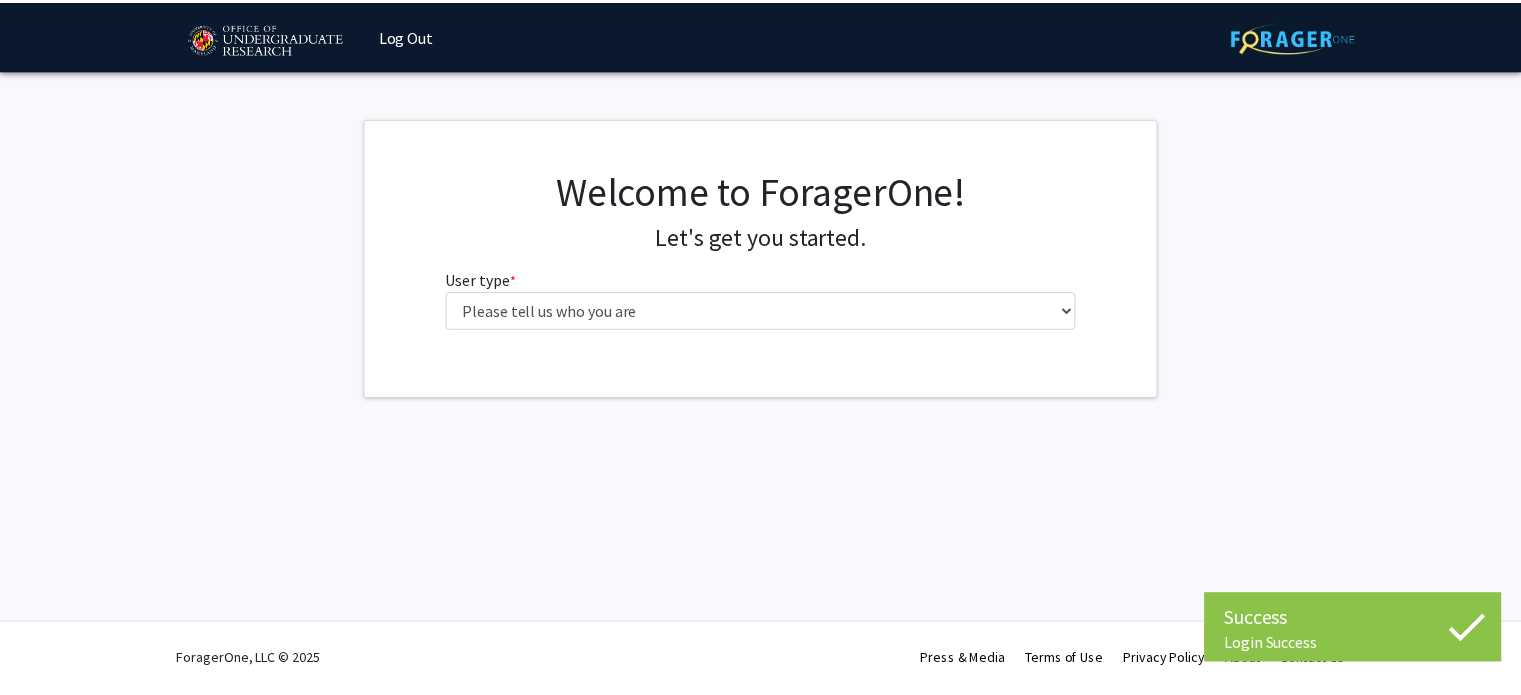 scroll, scrollTop: 0, scrollLeft: 0, axis: both 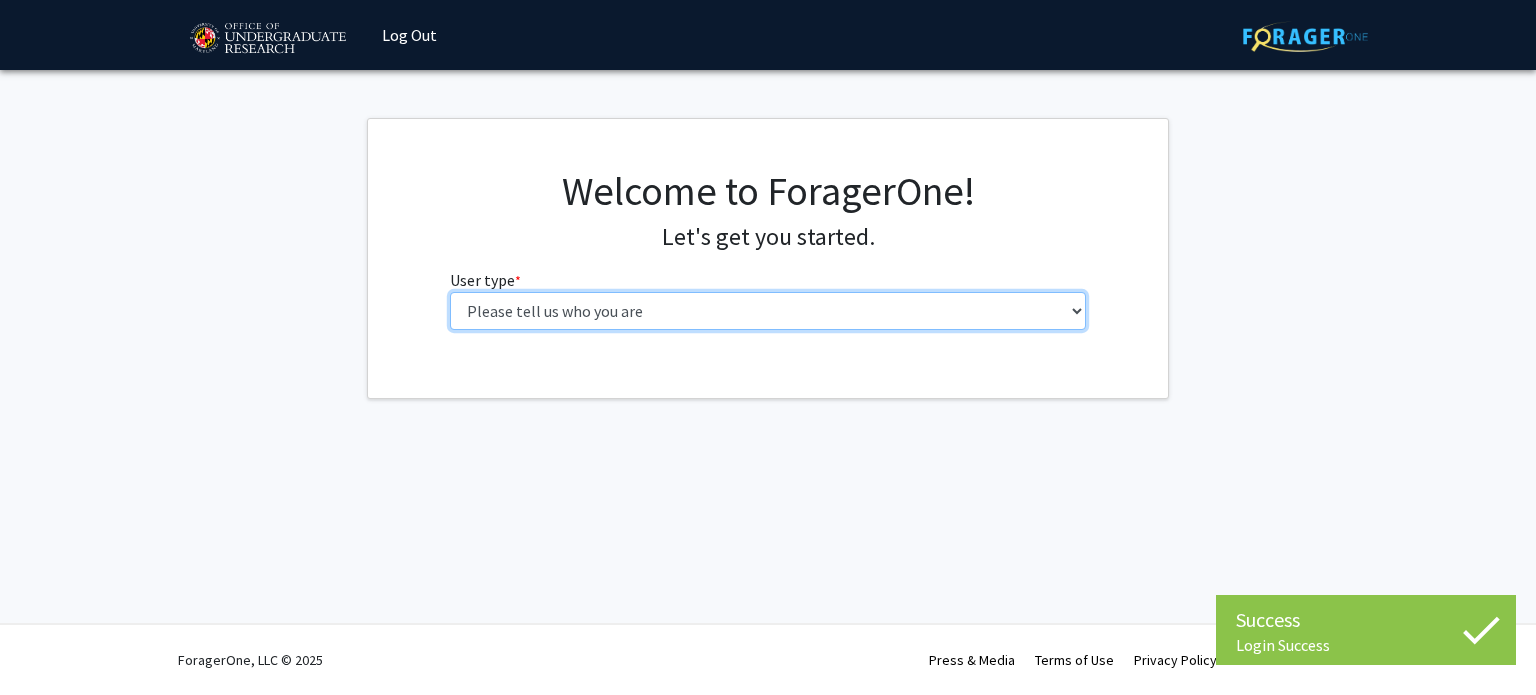 click on "Please tell us who you are  Undergraduate Student   Master's Student   Doctoral Candidate (PhD, MD, DMD, PharmD, etc.)   Postdoctoral Researcher / Research Staff / Medical Resident / Medical Fellow   Faculty   Administrative Staff" at bounding box center (768, 311) 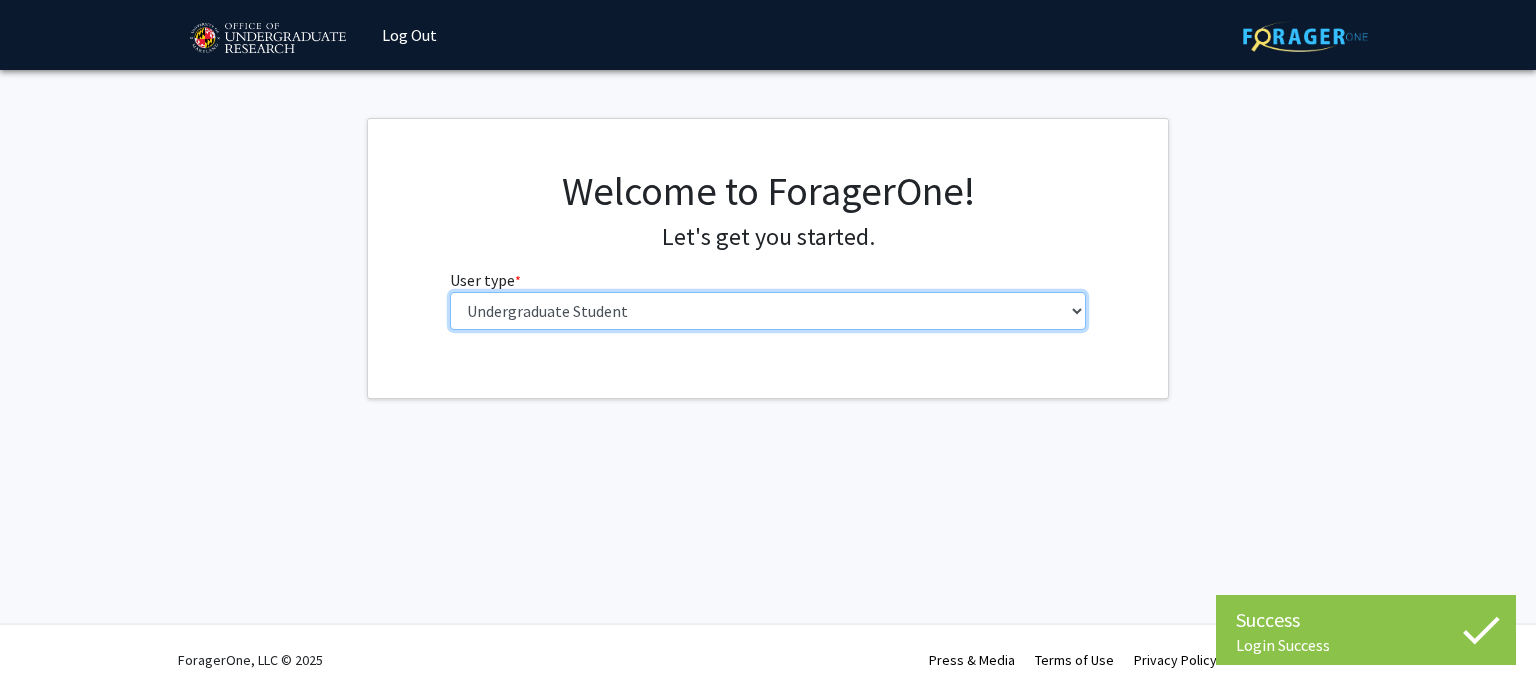 click on "Please tell us who you are  Undergraduate Student   Master's Student   Doctoral Candidate (PhD, MD, DMD, PharmD, etc.)   Postdoctoral Researcher / Research Staff / Medical Resident / Medical Fellow   Faculty   Administrative Staff" at bounding box center [768, 311] 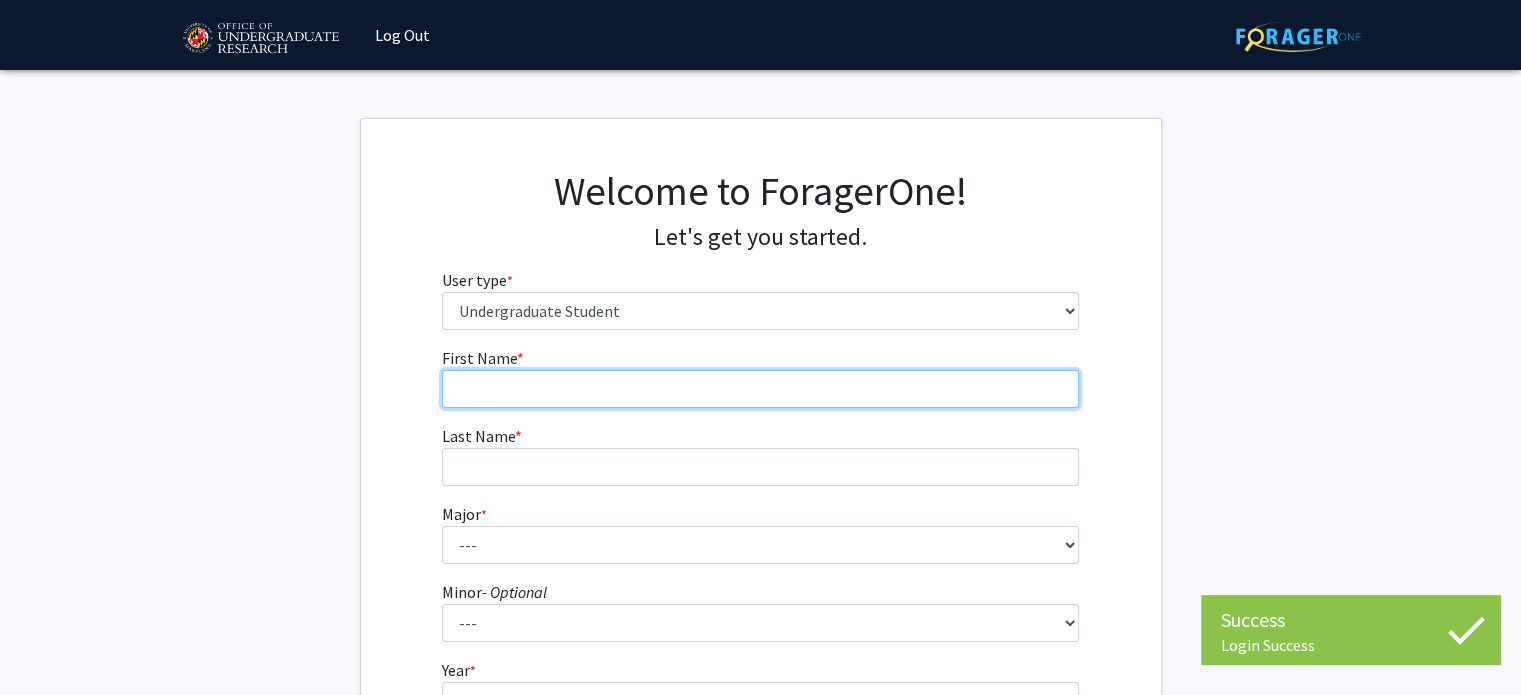 click on "First Name * required" at bounding box center [760, 389] 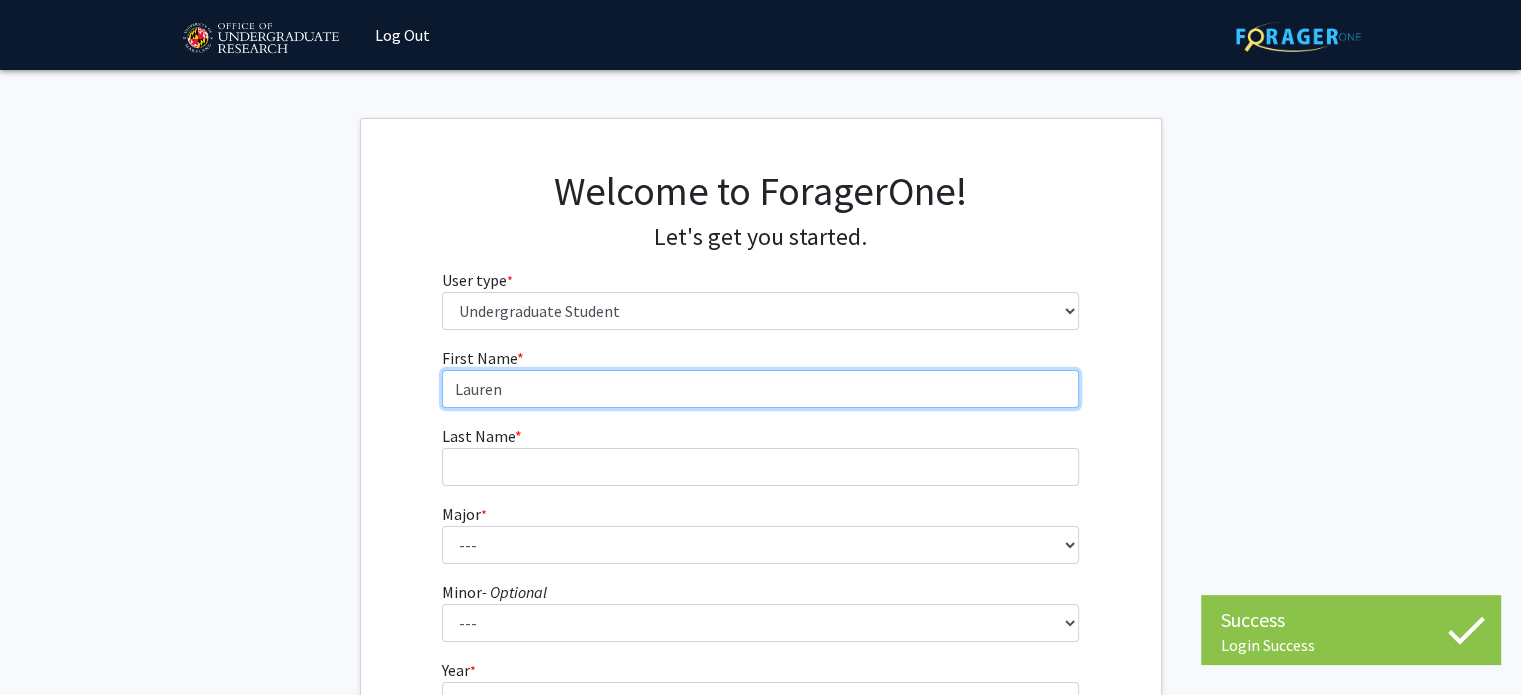 type on "Lauren" 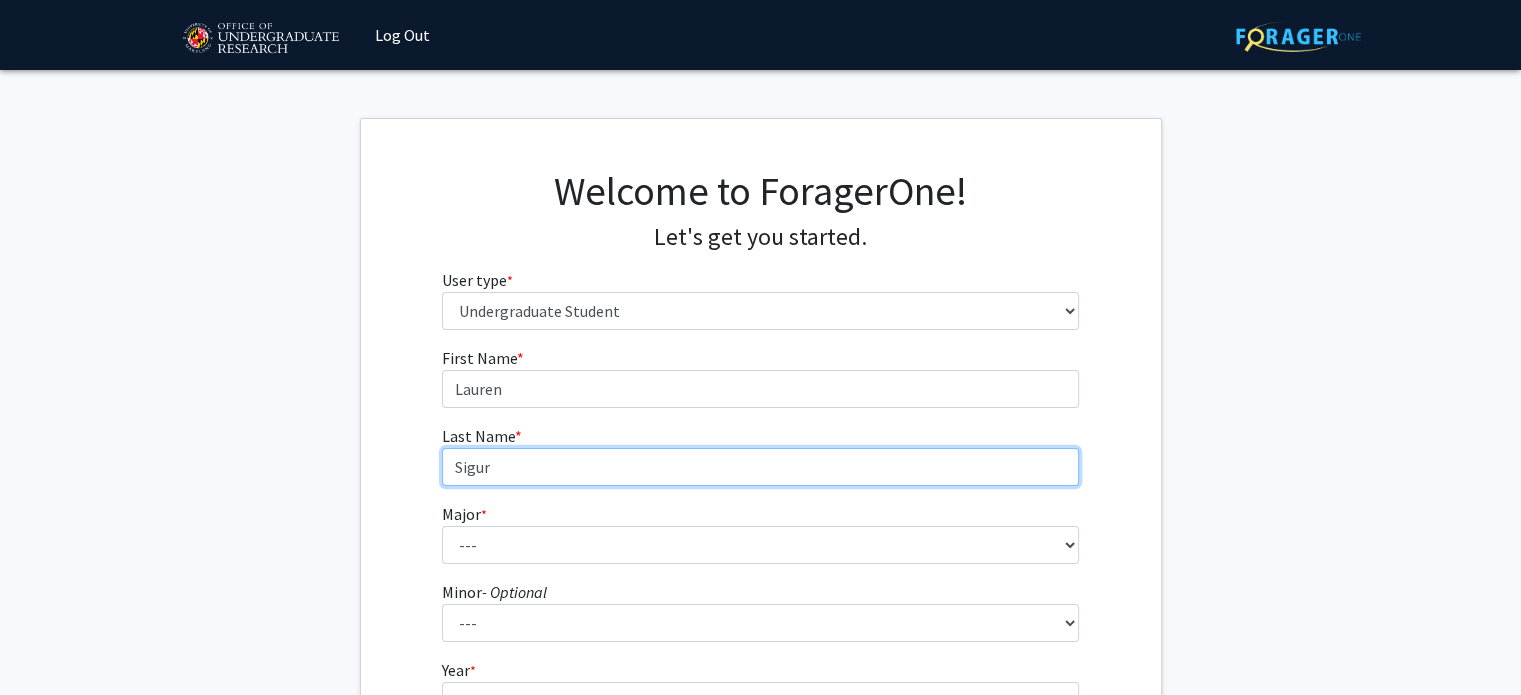 type on "Sigur" 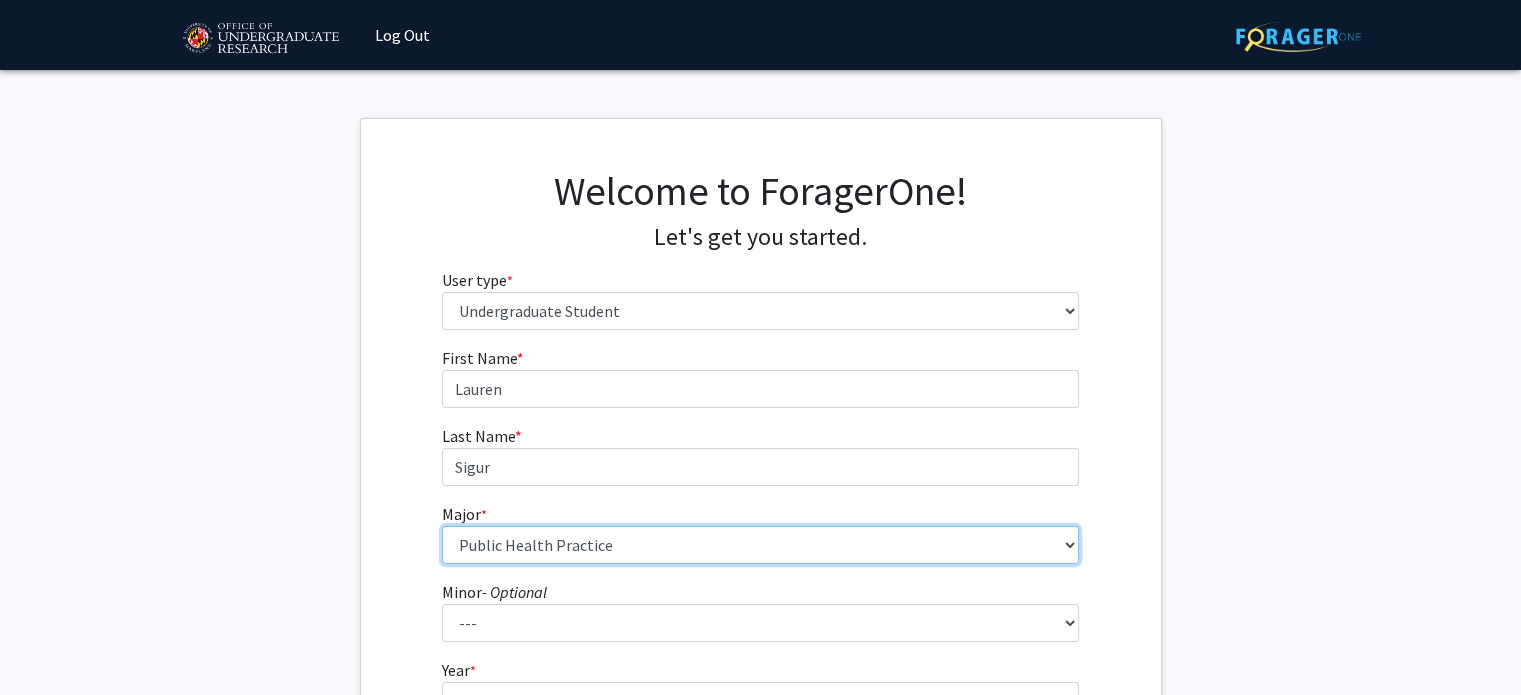 click on "---  Accounting   Aerospace Engineering   African American and Africana Studies   Agricultural and Resource Economics   Agricultural Science and Technology   American Studies   Animal Sciences   Anthropology   Arabic Studies   Architecture   Art History   Astronomy   Atmospheric and Oceanic Science   Biochemistry   Biocomputational Engineering   Bioengineering   Biological Sciences   Central European, Russian and Eurasian Studies   Chemical Engineering   Chemistry   Chinese   Cinema and Media Studies   Cinema and Media Studies   Civil Engineering   Classical Languages and Literatures   Communication   Computer Engineering   Computer Science   Criminology and Criminal Justice   Cyber-Physical Systems Engineering   Dance   Early Childhood/Early Childhood Special Education   Economics   Electrical Engineering   Elementary Education   Elementary/Middle Special Education   English Language and Literature   Environmental Science and Policy   Environmental Science and Technology   Family Science   Finance   Geology" at bounding box center (760, 545) 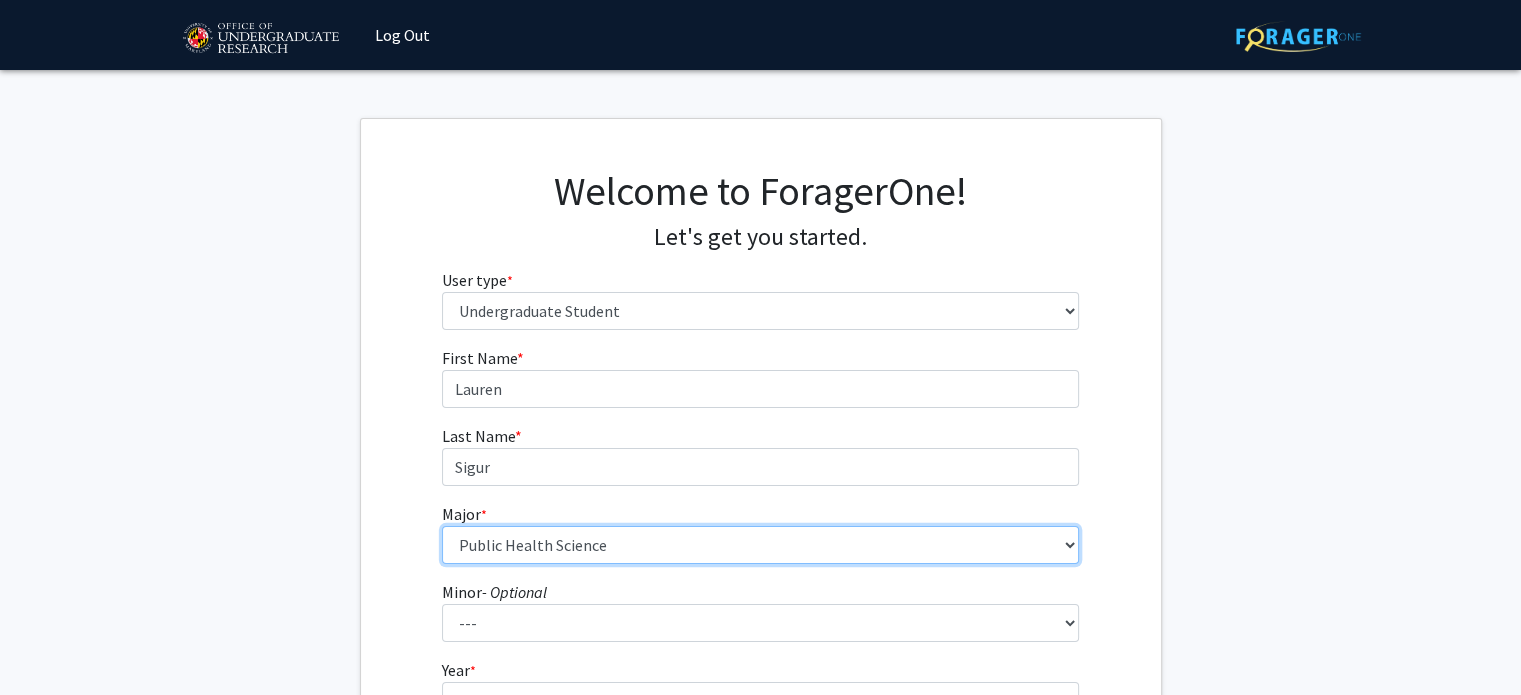 click on "---  Accounting   Aerospace Engineering   African American and Africana Studies   Agricultural and Resource Economics   Agricultural Science and Technology   American Studies   Animal Sciences   Anthropology   Arabic Studies   Architecture   Art History   Astronomy   Atmospheric and Oceanic Science   Biochemistry   Biocomputational Engineering   Bioengineering   Biological Sciences   Central European, Russian and Eurasian Studies   Chemical Engineering   Chemistry   Chinese   Cinema and Media Studies   Cinema and Media Studies   Civil Engineering   Classical Languages and Literatures   Communication   Computer Engineering   Computer Science   Criminology and Criminal Justice   Cyber-Physical Systems Engineering   Dance   Early Childhood/Early Childhood Special Education   Economics   Electrical Engineering   Elementary Education   Elementary/Middle Special Education   English Language and Literature   Environmental Science and Policy   Environmental Science and Technology   Family Science   Finance   Geology" at bounding box center (760, 545) 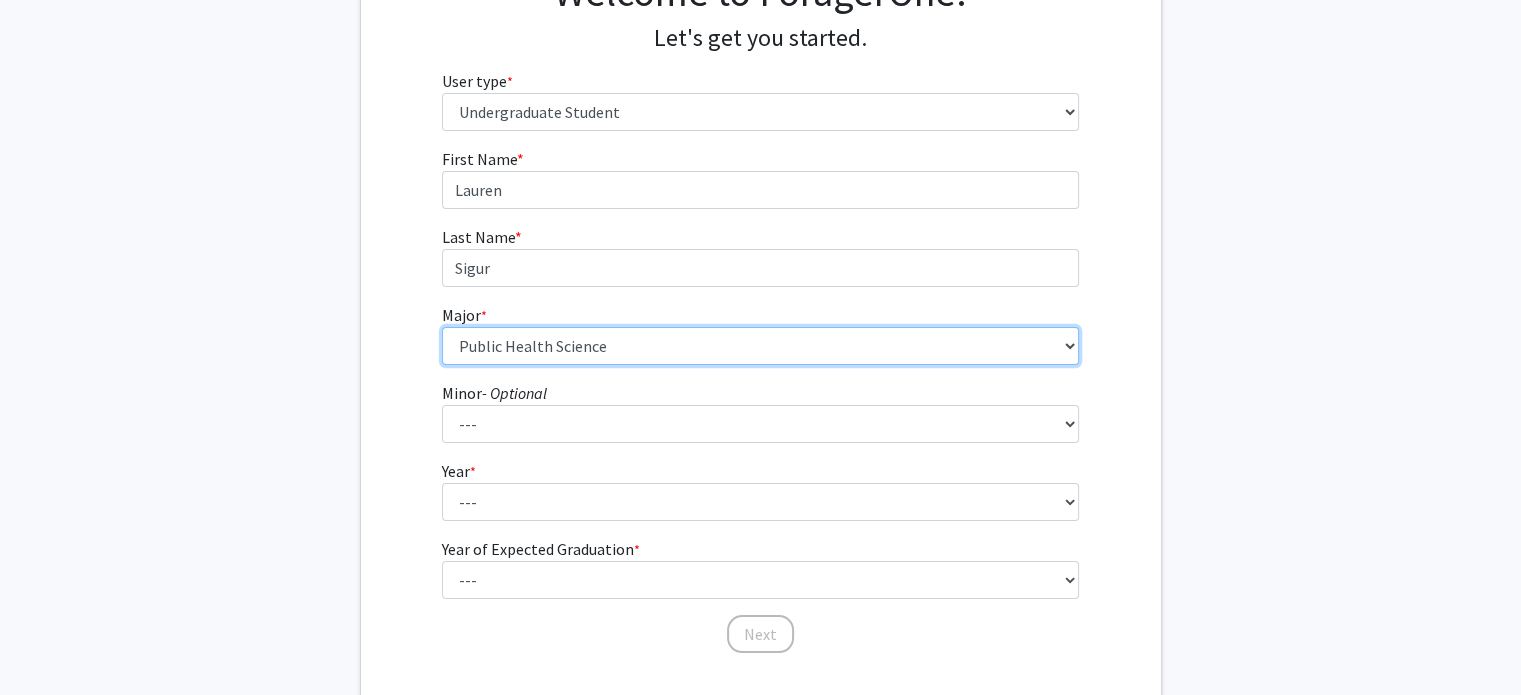 scroll, scrollTop: 200, scrollLeft: 0, axis: vertical 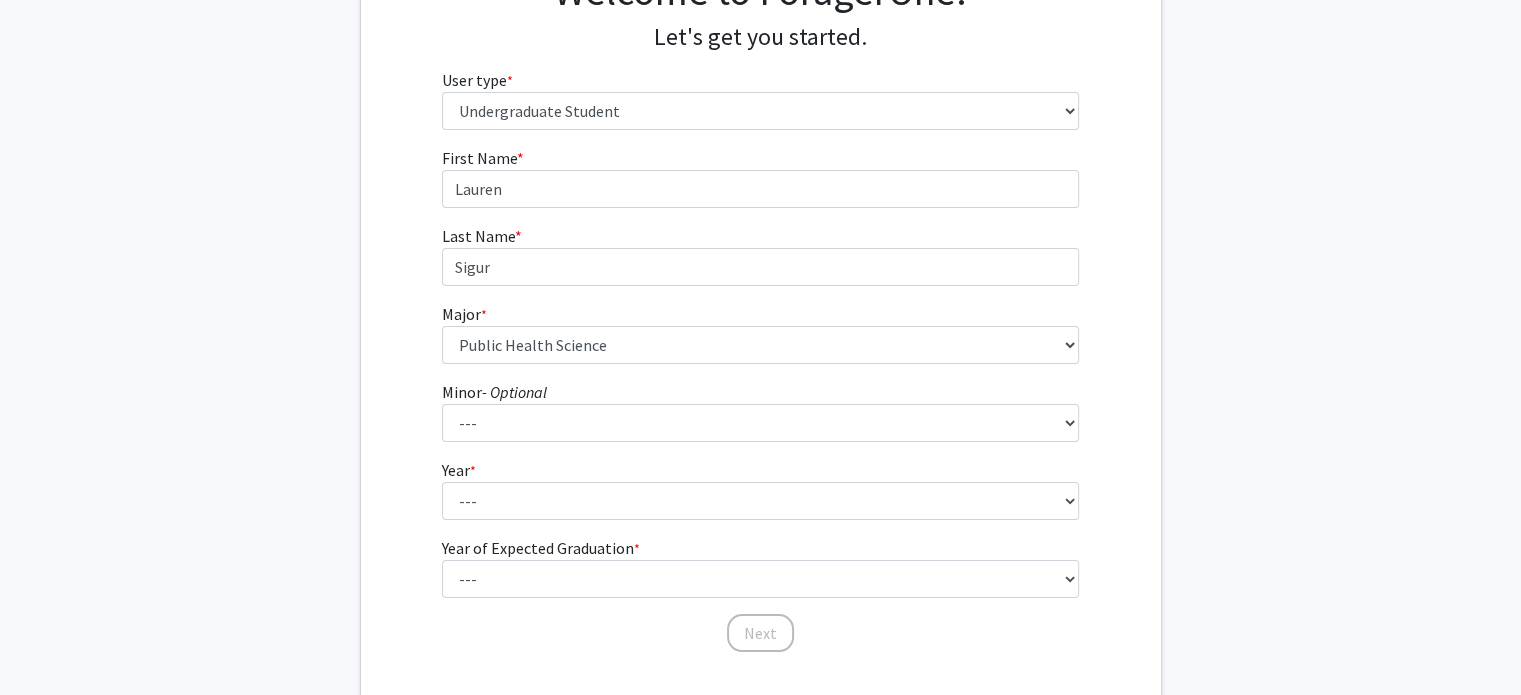 click on "Minor  - Optional ---  Actuarial Mathematics   Advanced Cybersecurity Experience for Students   African Studies   Agricultural Science and Technology   Anti-Black Racism   Arabic   Archaeology   Army Leadership Studies   Art History   Arts Leadership   Asian American Studies   Astronomy   Atmospheric Chemistry   Atmospheric Sciences   Black Women's Studies   Business Analytics   Chinese Language   Classical Mythology   Computational Finance   Computer Engineering   Computer Science   Construction Project Management   Creative Placemaking   Creative Writing   Data Science   Demography   Digital Storytelling and Poetics   Disability Studies   Earth History   Earth Material Properties   Economics   Entomology   French Studies   General Business   Geochemistry   Geographic Information Science   Geophysics   German Studies   Global Engineering Leadership   Global Poverty   Global Studies   Global Terrorism Studies   Greek Language and Culture   Hearing and Speech Sciences   Hebrew Studies   History   Hydrology" at bounding box center [760, 411] 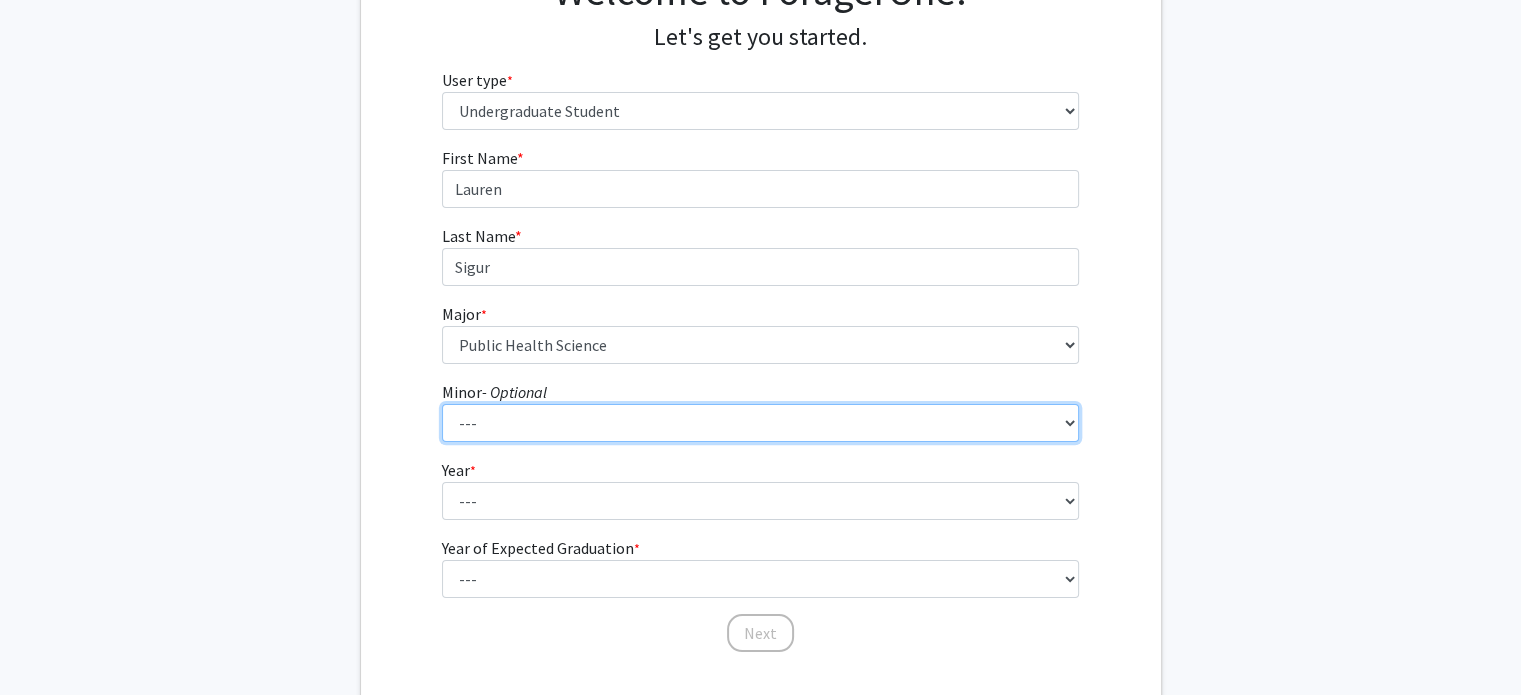 click on "---  Actuarial Mathematics   Advanced Cybersecurity Experience for Students   African Studies   Agricultural Science and Technology   Anti-Black Racism   Arabic   Archaeology   Army Leadership Studies   Art History   Arts Leadership   Asian American Studies   Astronomy   Atmospheric Chemistry   Atmospheric Sciences   Black Women's Studies   Business Analytics   Chinese Language   Classical Mythology   Computational Finance   Computer Engineering   Computer Science   Construction Project Management   Creative Placemaking   Creative Writing   Data Science   Demography   Digital Storytelling and Poetics   Disability Studies   Earth History   Earth Material Properties   Economics   Entomology   French Studies   General Business   Geochemistry   Geographic Information Science   Geophysics   German Studies   Global Engineering Leadership   Global Poverty   Global Studies   Global Terrorism Studies   Greek Language and Culture   Hearing and Speech Sciences   Hebrew Studies   History   Human Development   Hydrology" at bounding box center (760, 423) 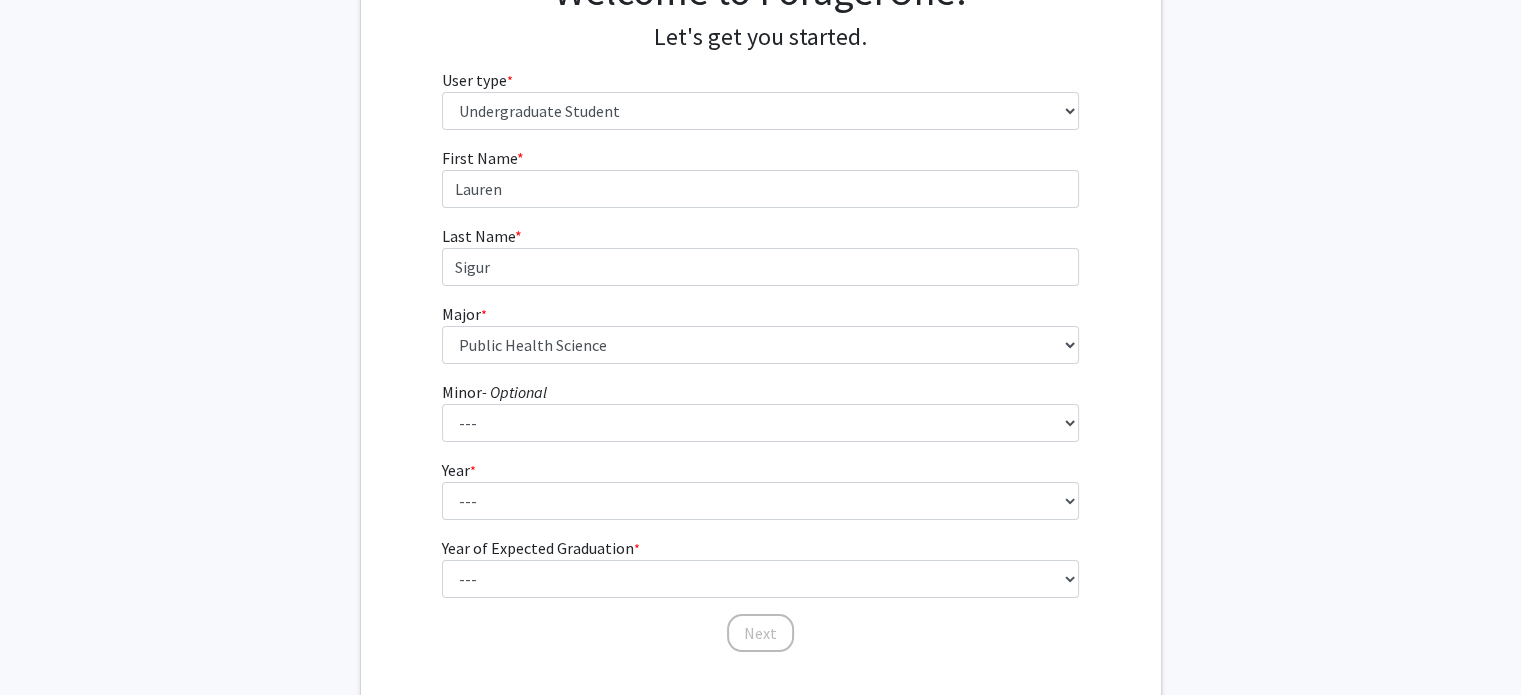 click on "Welcome to ForagerOne! Let's get you started.  User type  * required Please tell us who you are  Undergraduate Student   Master's Student   Doctoral Candidate (PhD, MD, DMD, PharmD, etc.)   Postdoctoral Researcher / Research Staff / Medical Resident / Medical Fellow   Faculty   Administrative Staff  First Name * required Lauren Last Name * required Sigur  Major  * required ---  Accounting   Aerospace Engineering   African American and Africana Studies   Agricultural and Resource Economics   Agricultural Science and Technology   American Studies   Animal Sciences   Anthropology   Arabic Studies   Architecture   Art History   Astronomy   Atmospheric and Oceanic Science   Biochemistry   Biocomputational Engineering   Bioengineering   Biological Sciences   Central European, Russian and Eurasian Studies   Chemical Engineering   Chemistry   Chinese   Cinema and Media Studies   Cinema and Media Studies   Civil Engineering   Classical Languages and Literatures   Communication   Computer Engineering   Dance   Finance" 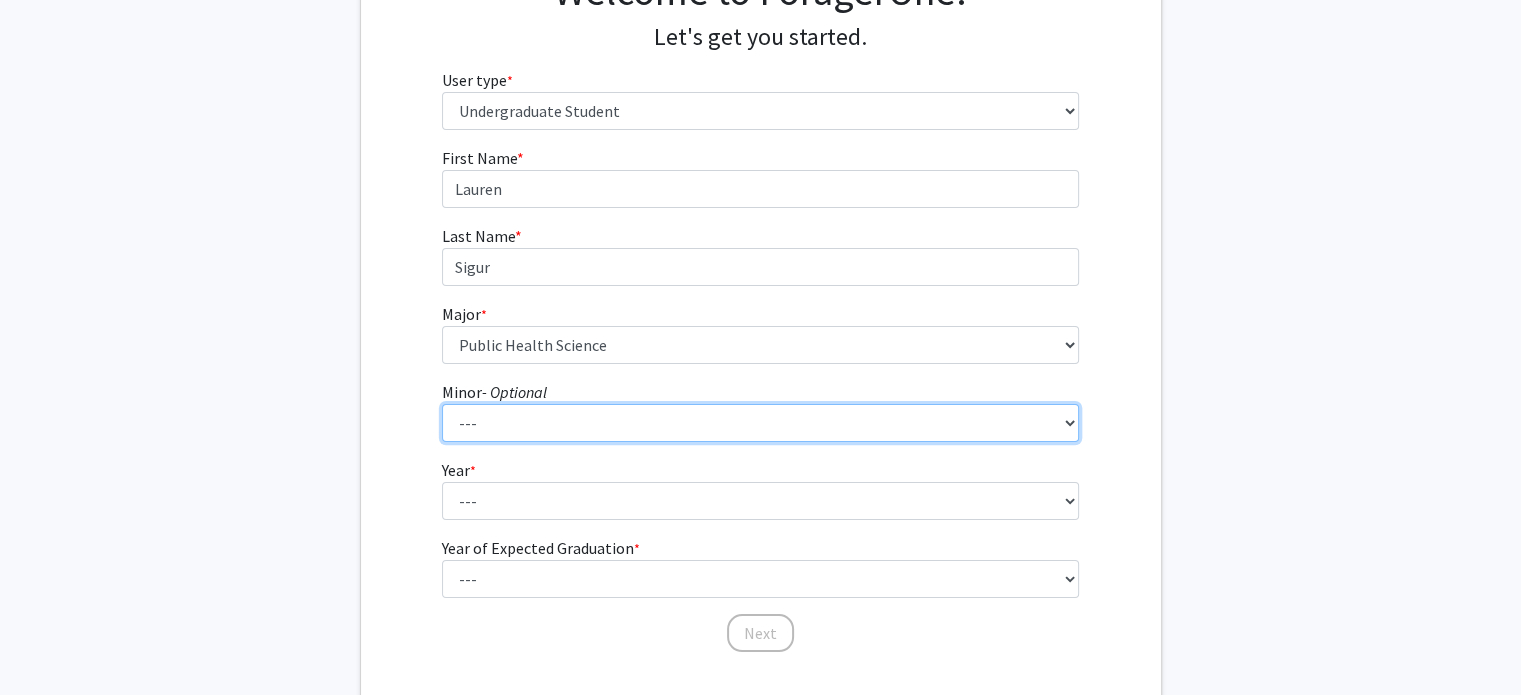 click on "---  Actuarial Mathematics   Advanced Cybersecurity Experience for Students   African Studies   Agricultural Science and Technology   Anti-Black Racism   Arabic   Archaeology   Army Leadership Studies   Art History   Arts Leadership   Asian American Studies   Astronomy   Atmospheric Chemistry   Atmospheric Sciences   Black Women's Studies   Business Analytics   Chinese Language   Classical Mythology   Computational Finance   Computer Engineering   Computer Science   Construction Project Management   Creative Placemaking   Creative Writing   Data Science   Demography   Digital Storytelling and Poetics   Disability Studies   Earth History   Earth Material Properties   Economics   Entomology   French Studies   General Business   Geochemistry   Geographic Information Science   Geophysics   German Studies   Global Engineering Leadership   Global Poverty   Global Studies   Global Terrorism Studies   Greek Language and Culture   Hearing and Speech Sciences   Hebrew Studies   History   Human Development   Hydrology" at bounding box center [760, 423] 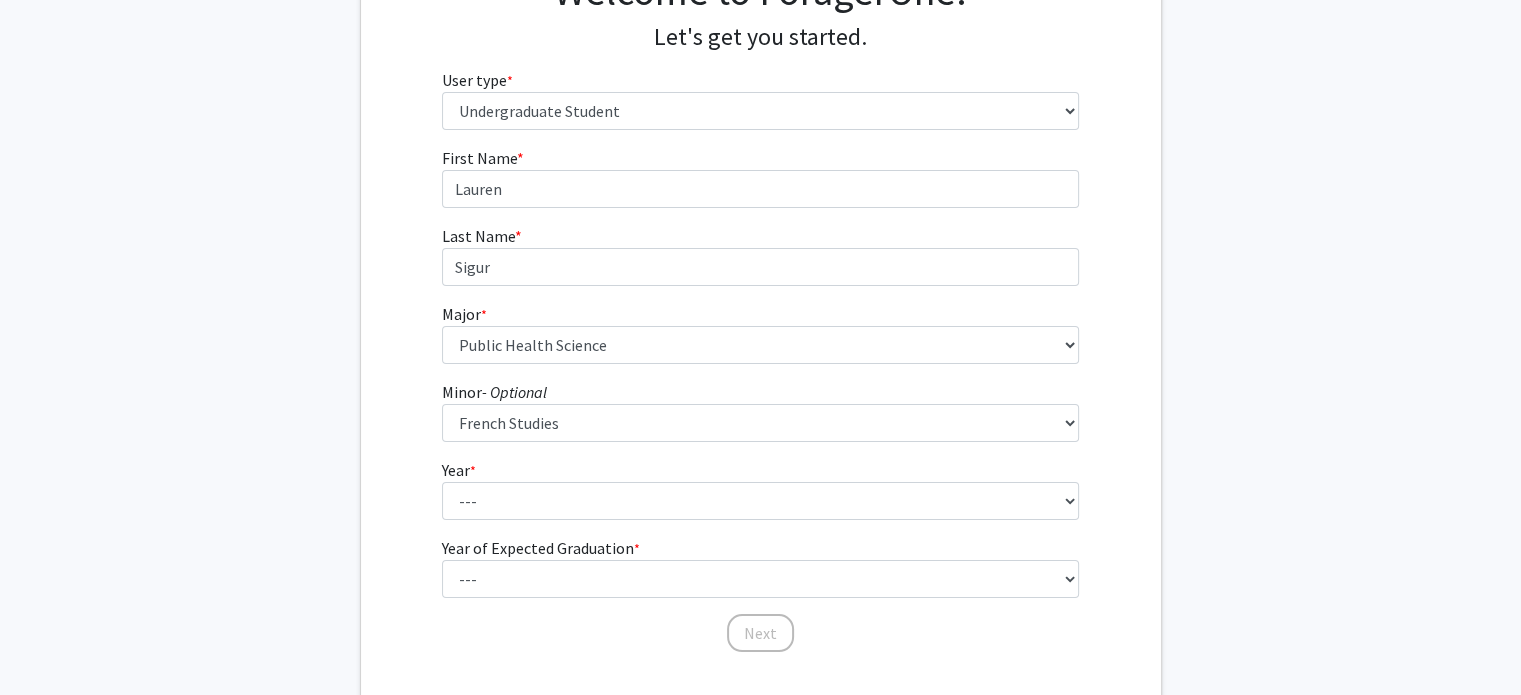 click on "Welcome to ForagerOne! Let's get you started.  User type  * required Please tell us who you are  Undergraduate Student   Master's Student   Doctoral Candidate (PhD, MD, DMD, PharmD, etc.)   Postdoctoral Researcher / Research Staff / Medical Resident / Medical Fellow   Faculty   Administrative Staff  First Name * required Lauren Last Name * required Sigur  Major  * required ---  Accounting   Aerospace Engineering   African American and Africana Studies   Agricultural and Resource Economics   Agricultural Science and Technology   American Studies   Animal Sciences   Anthropology   Arabic Studies   Architecture   Art History   Astronomy   Atmospheric and Oceanic Science   Biochemistry   Biocomputational Engineering   Bioengineering   Biological Sciences   Central European, Russian and Eurasian Studies   Chemical Engineering   Chemistry   Chinese   Cinema and Media Studies   Cinema and Media Studies   Civil Engineering   Classical Languages and Literatures   Communication   Computer Engineering   Dance   Finance" 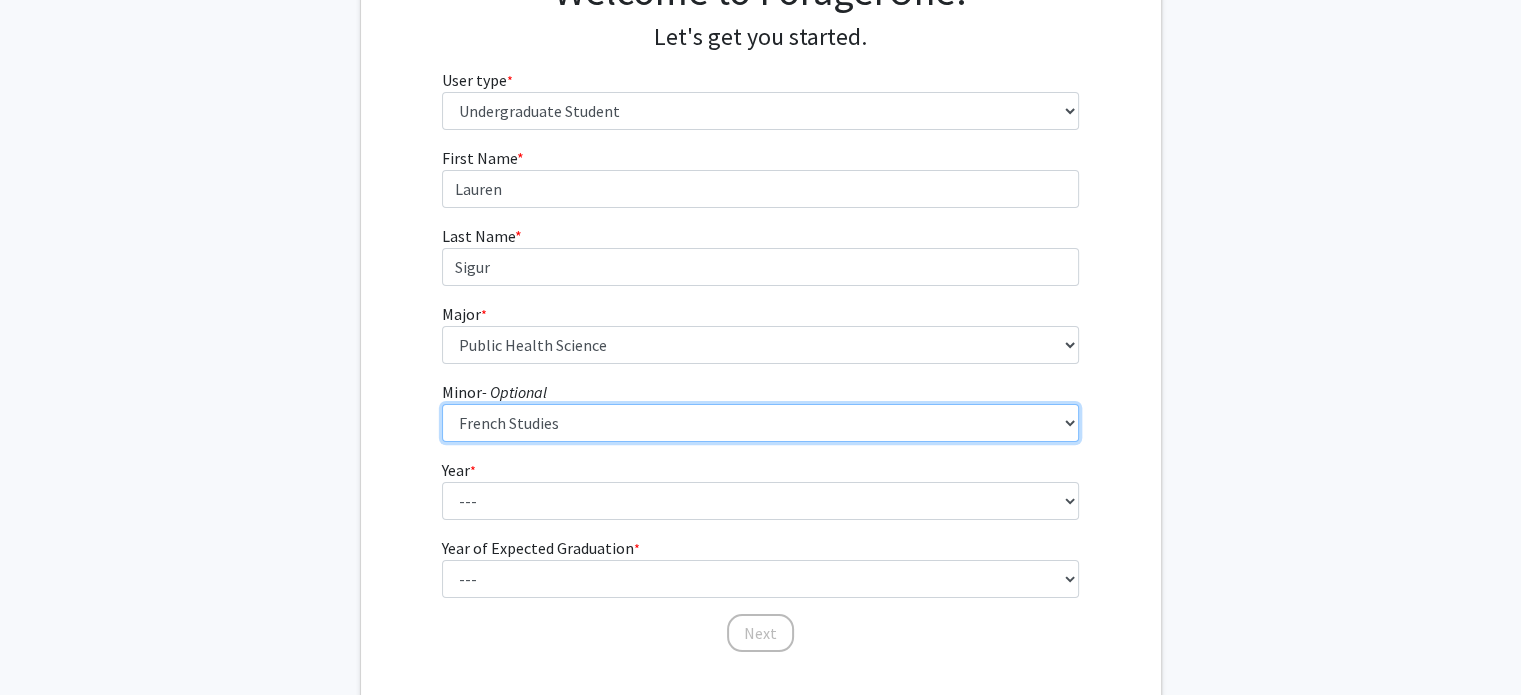 click on "---  Actuarial Mathematics   Advanced Cybersecurity Experience for Students   African Studies   Agricultural Science and Technology   Anti-Black Racism   Arabic   Archaeology   Army Leadership Studies   Art History   Arts Leadership   Asian American Studies   Astronomy   Atmospheric Chemistry   Atmospheric Sciences   Black Women's Studies   Business Analytics   Chinese Language   Classical Mythology   Computational Finance   Computer Engineering   Computer Science   Construction Project Management   Creative Placemaking   Creative Writing   Data Science   Demography   Digital Storytelling and Poetics   Disability Studies   Earth History   Earth Material Properties   Economics   Entomology   French Studies   General Business   Geochemistry   Geographic Information Science   Geophysics   German Studies   Global Engineering Leadership   Global Poverty   Global Studies   Global Terrorism Studies   Greek Language and Culture   Hearing and Speech Sciences   Hebrew Studies   History   Human Development   Hydrology" at bounding box center (760, 423) 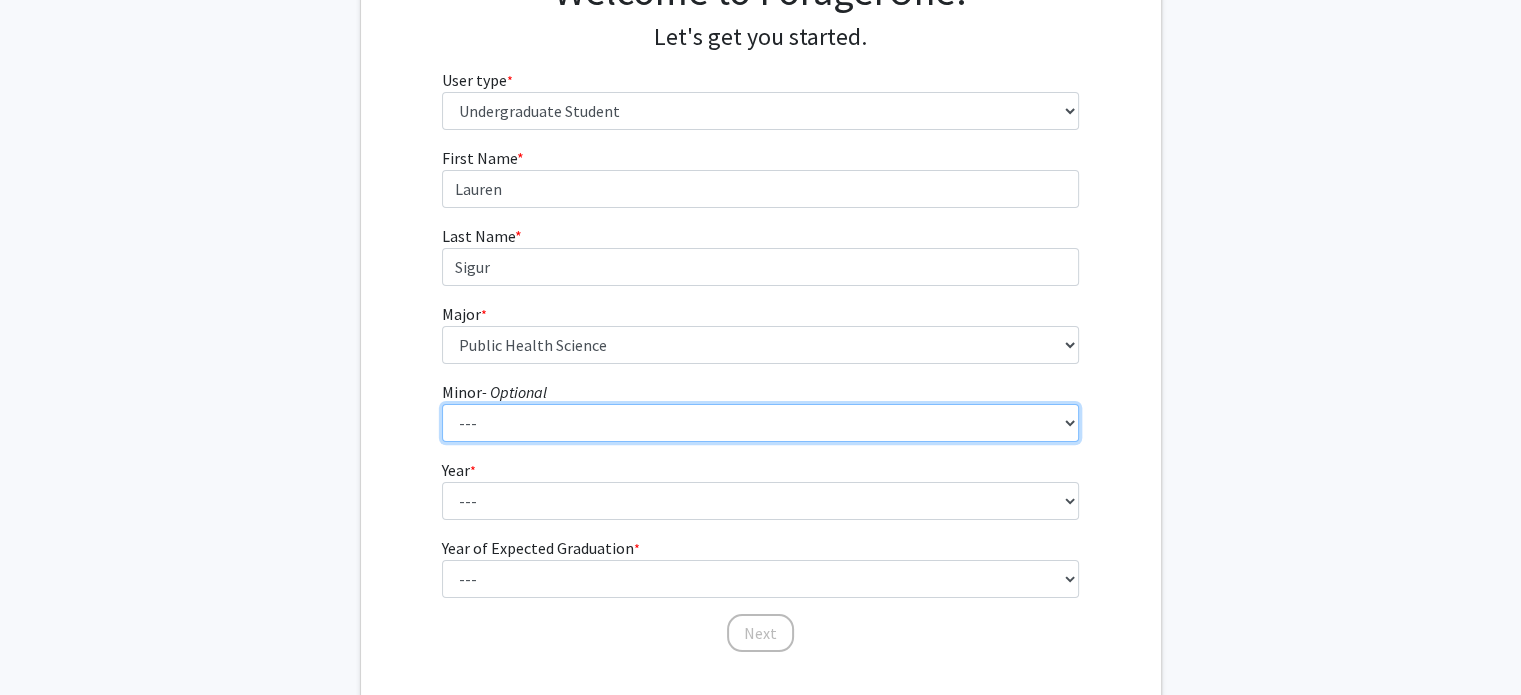 click on "---  Actuarial Mathematics   Advanced Cybersecurity Experience for Students   African Studies   Agricultural Science and Technology   Anti-Black Racism   Arabic   Archaeology   Army Leadership Studies   Art History   Arts Leadership   Asian American Studies   Astronomy   Atmospheric Chemistry   Atmospheric Sciences   Black Women's Studies   Business Analytics   Chinese Language   Classical Mythology   Computational Finance   Computer Engineering   Computer Science   Construction Project Management   Creative Placemaking   Creative Writing   Data Science   Demography   Digital Storytelling and Poetics   Disability Studies   Earth History   Earth Material Properties   Economics   Entomology   French Studies   General Business   Geochemistry   Geographic Information Science   Geophysics   German Studies   Global Engineering Leadership   Global Poverty   Global Studies   Global Terrorism Studies   Greek Language and Culture   Hearing and Speech Sciences   Hebrew Studies   History   Human Development   Hydrology" at bounding box center (760, 423) 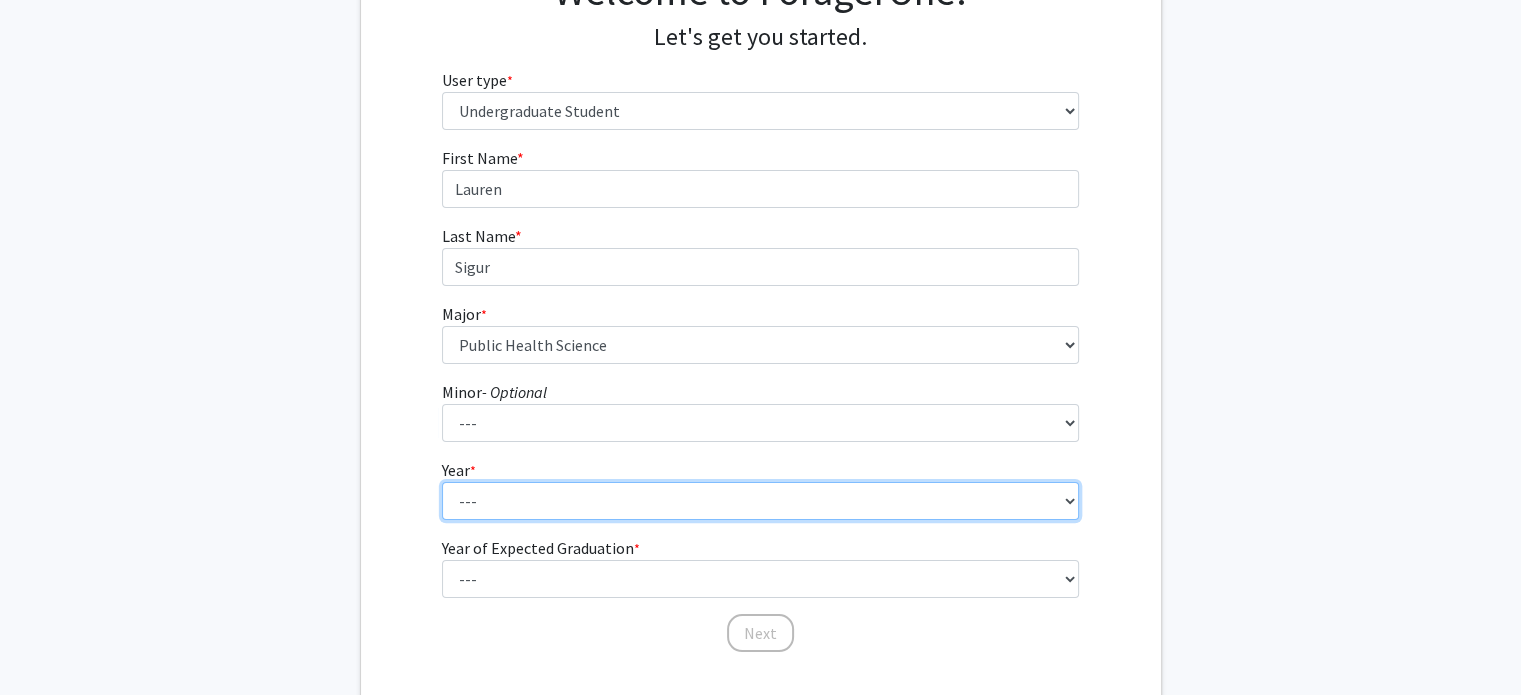 click on "---  First-year   Sophomore   Junior   Senior   Postbaccalaureate Certificate" at bounding box center [760, 501] 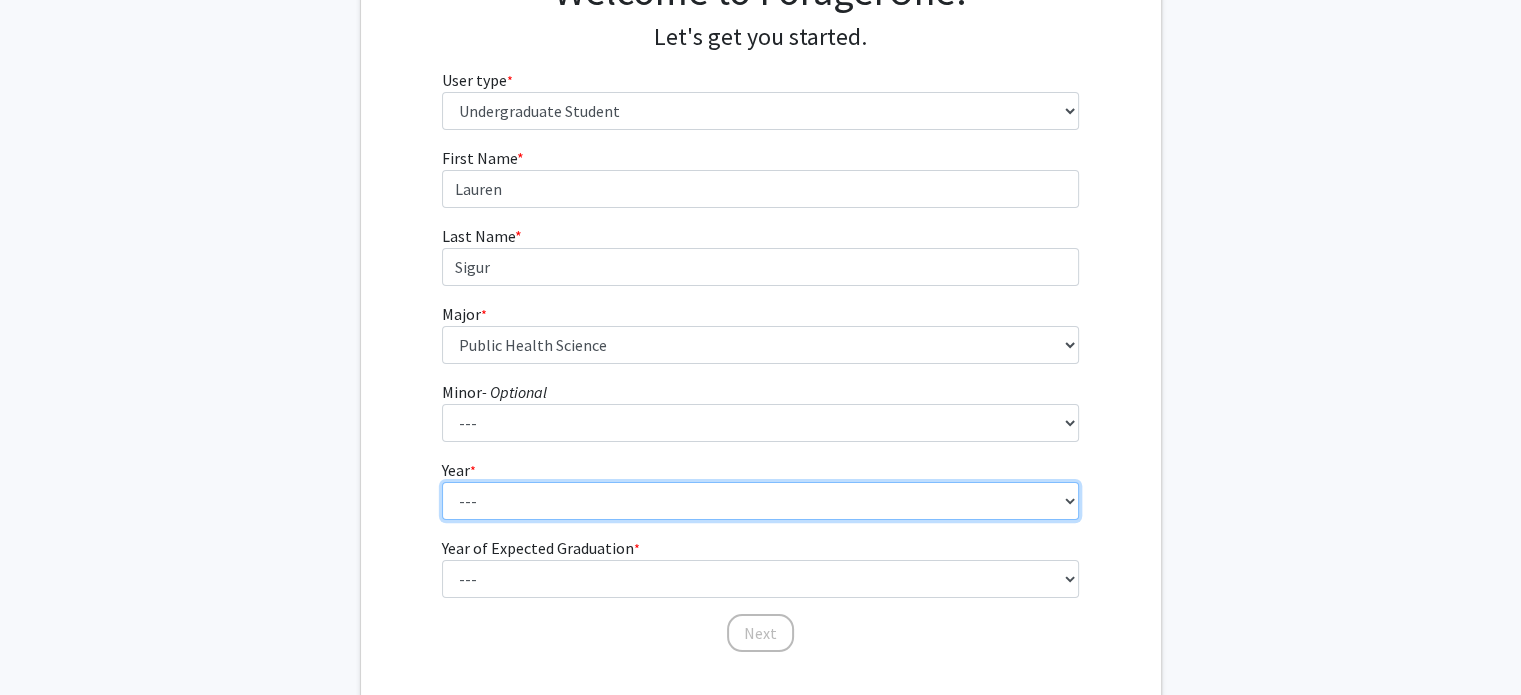 select on "2: sophomore" 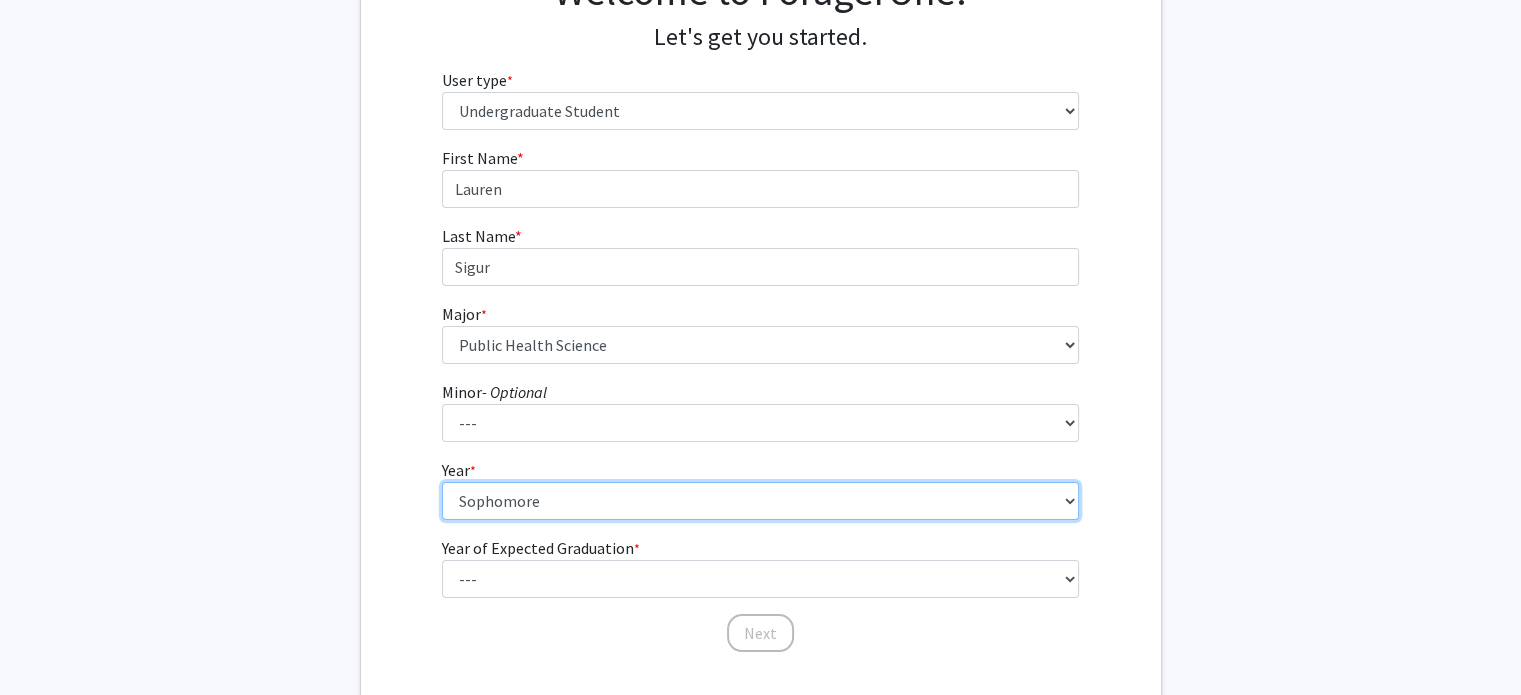 click on "---  First-year   Sophomore   Junior   Senior   Postbaccalaureate Certificate" at bounding box center [760, 501] 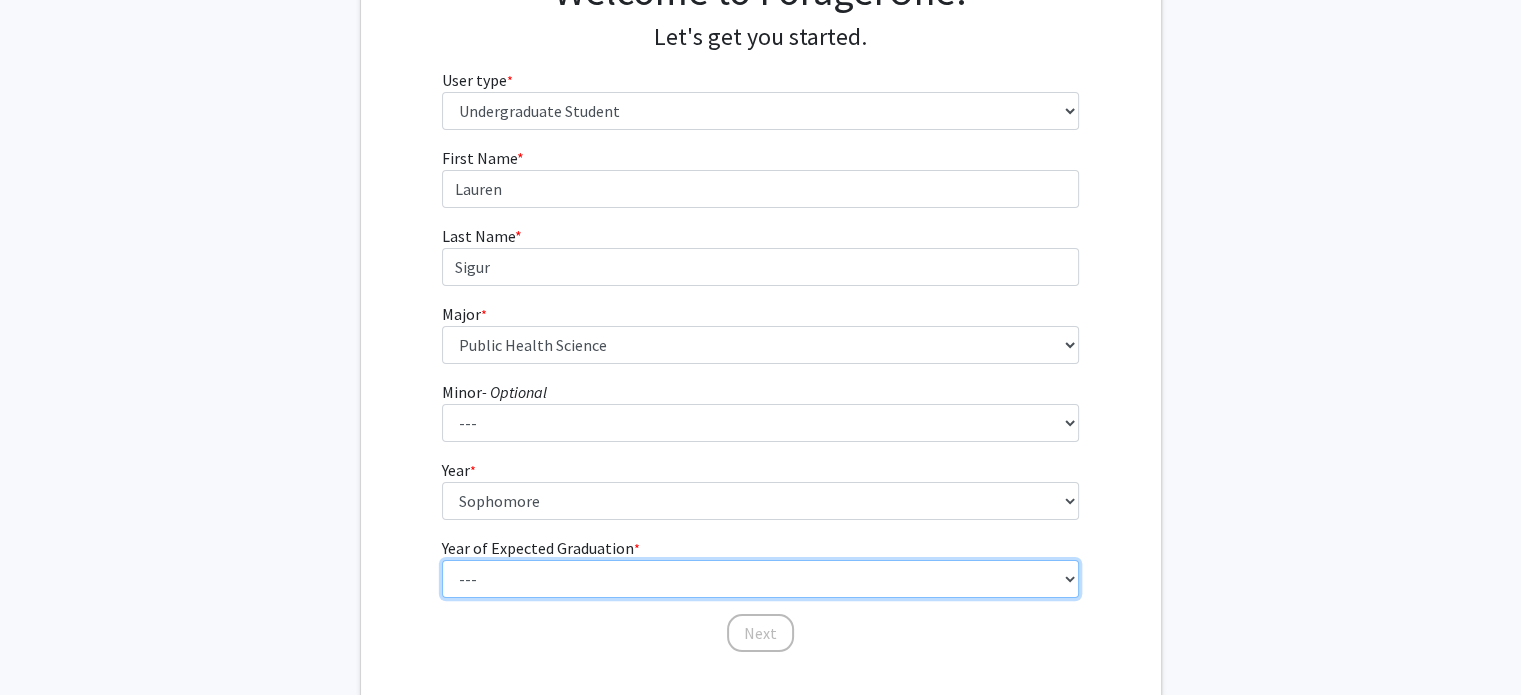 click on "---  2025   2026   2027   2028   2029   2030   2031   2032   2033   2034" at bounding box center [760, 579] 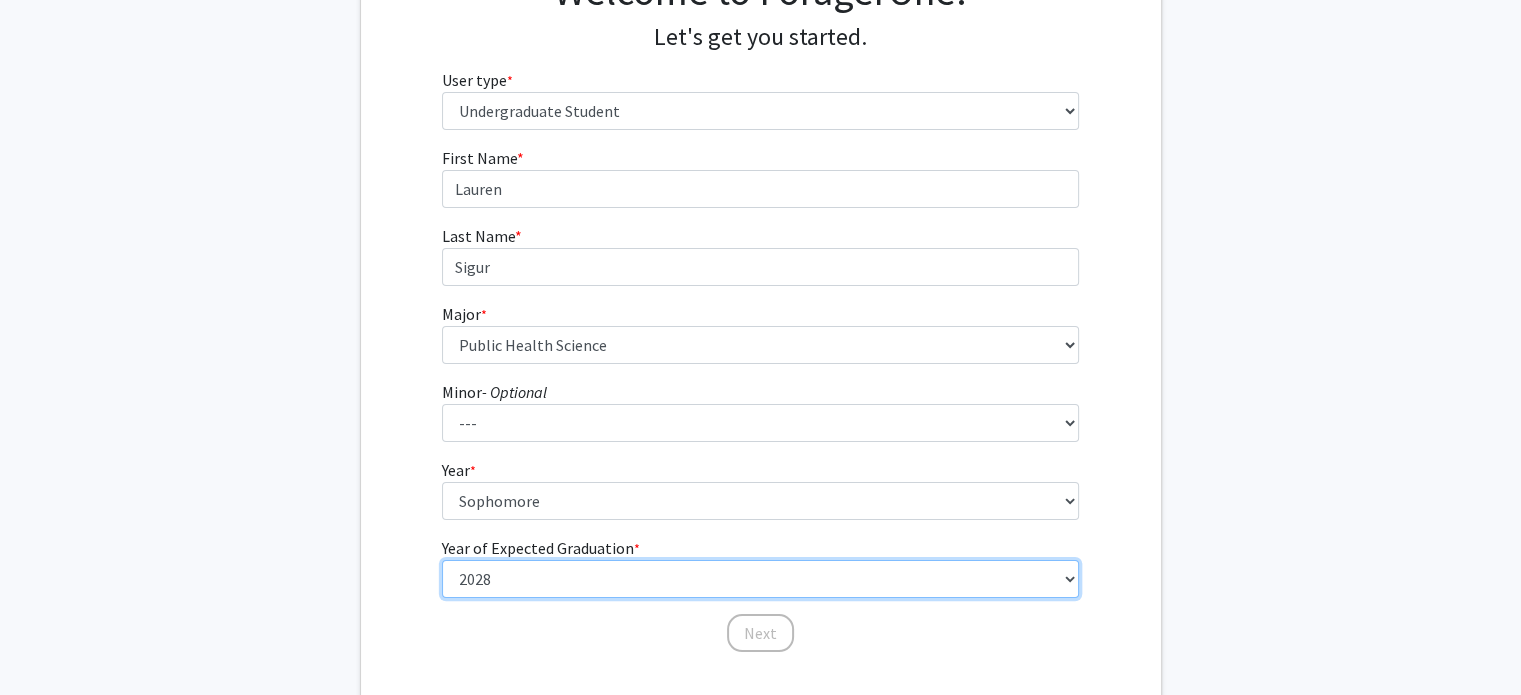 click on "---  2025   2026   2027   2028   2029   2030   2031   2032   2033   2034" at bounding box center [760, 579] 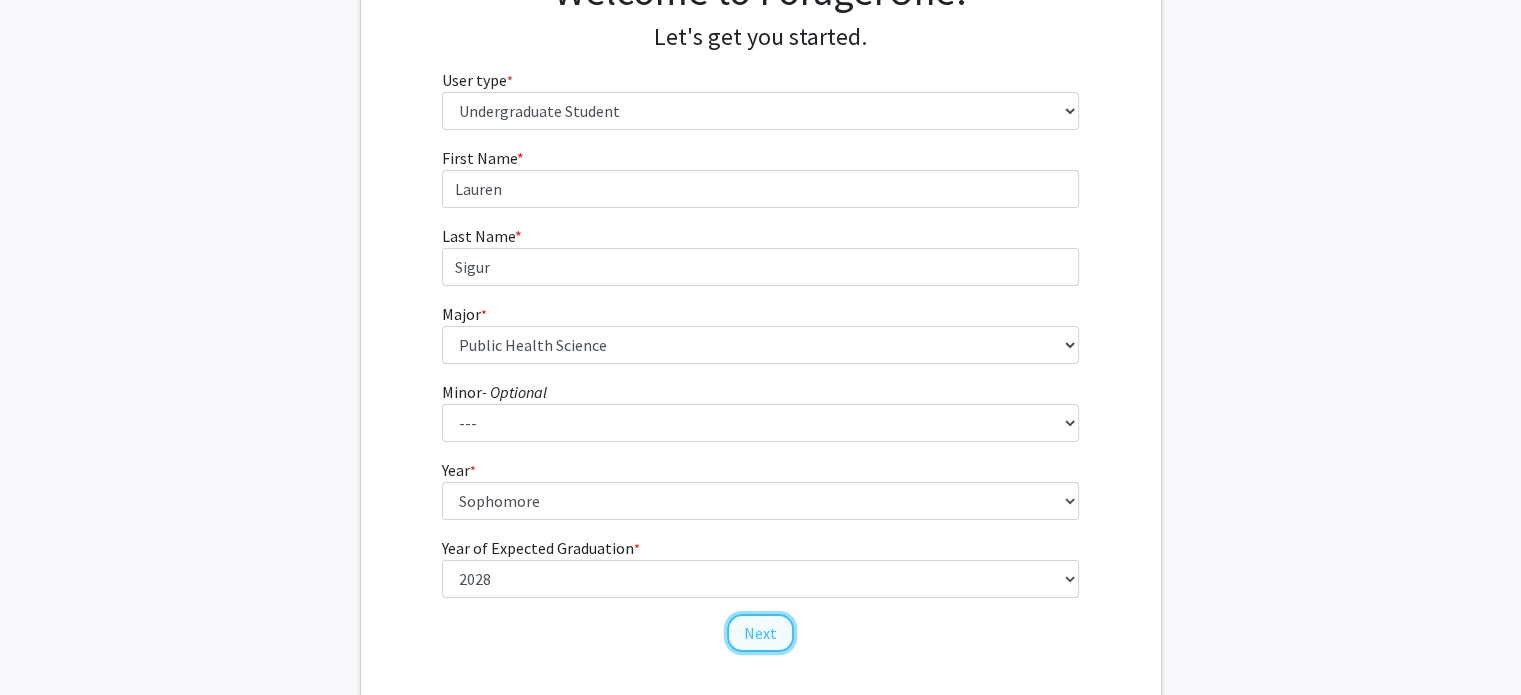 click on "Next" 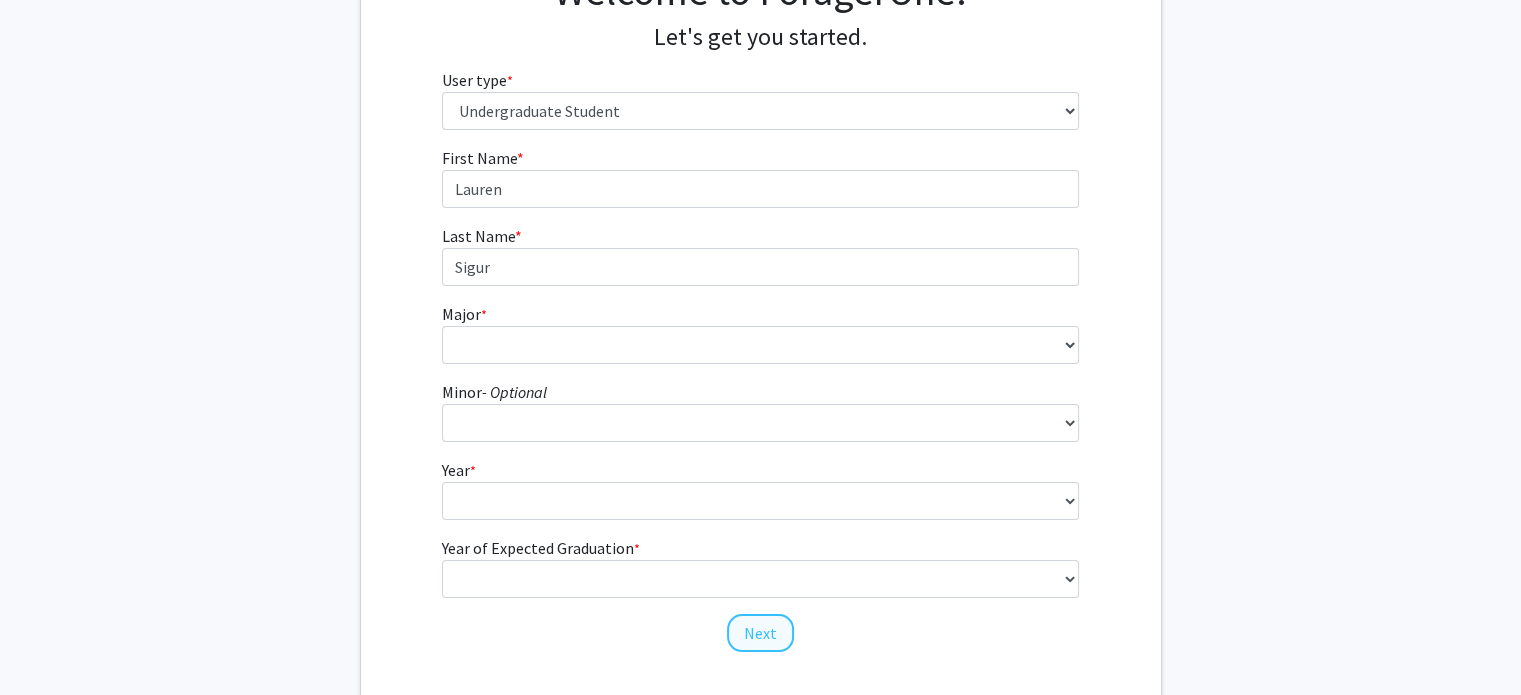 scroll, scrollTop: 0, scrollLeft: 0, axis: both 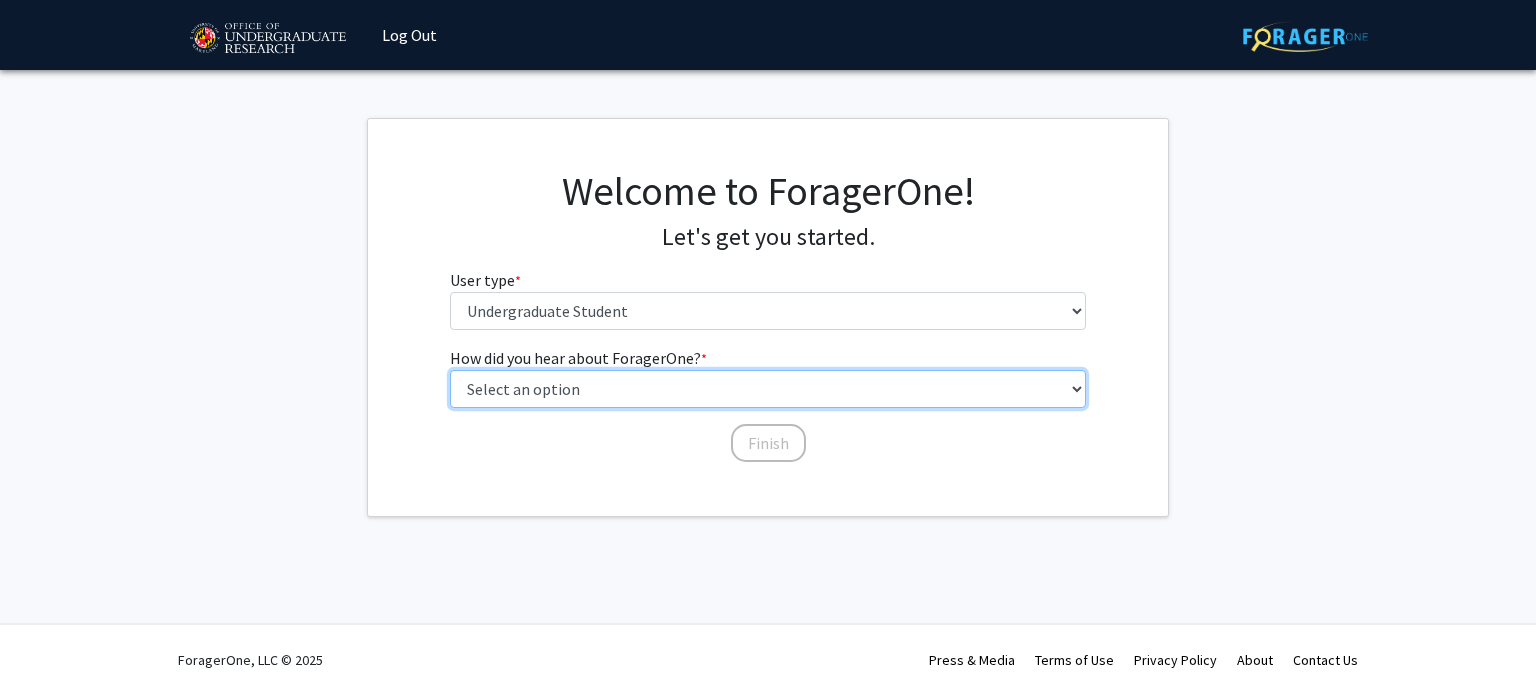 click on "Select an option  Peer/student recommendation   Faculty/staff recommendation   University website   University email or newsletter   Other" at bounding box center [768, 389] 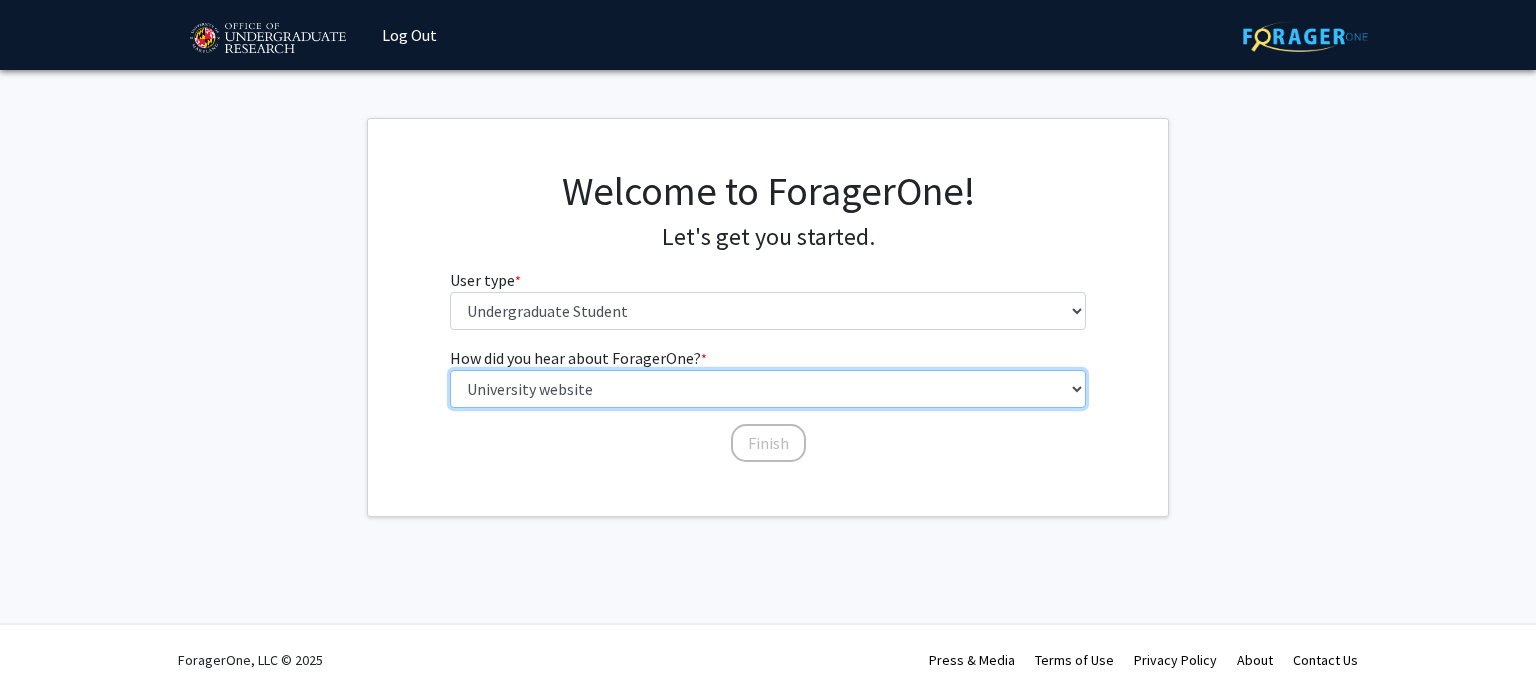 click on "Select an option  Peer/student recommendation   Faculty/staff recommendation   University website   University email or newsletter   Other" at bounding box center (768, 389) 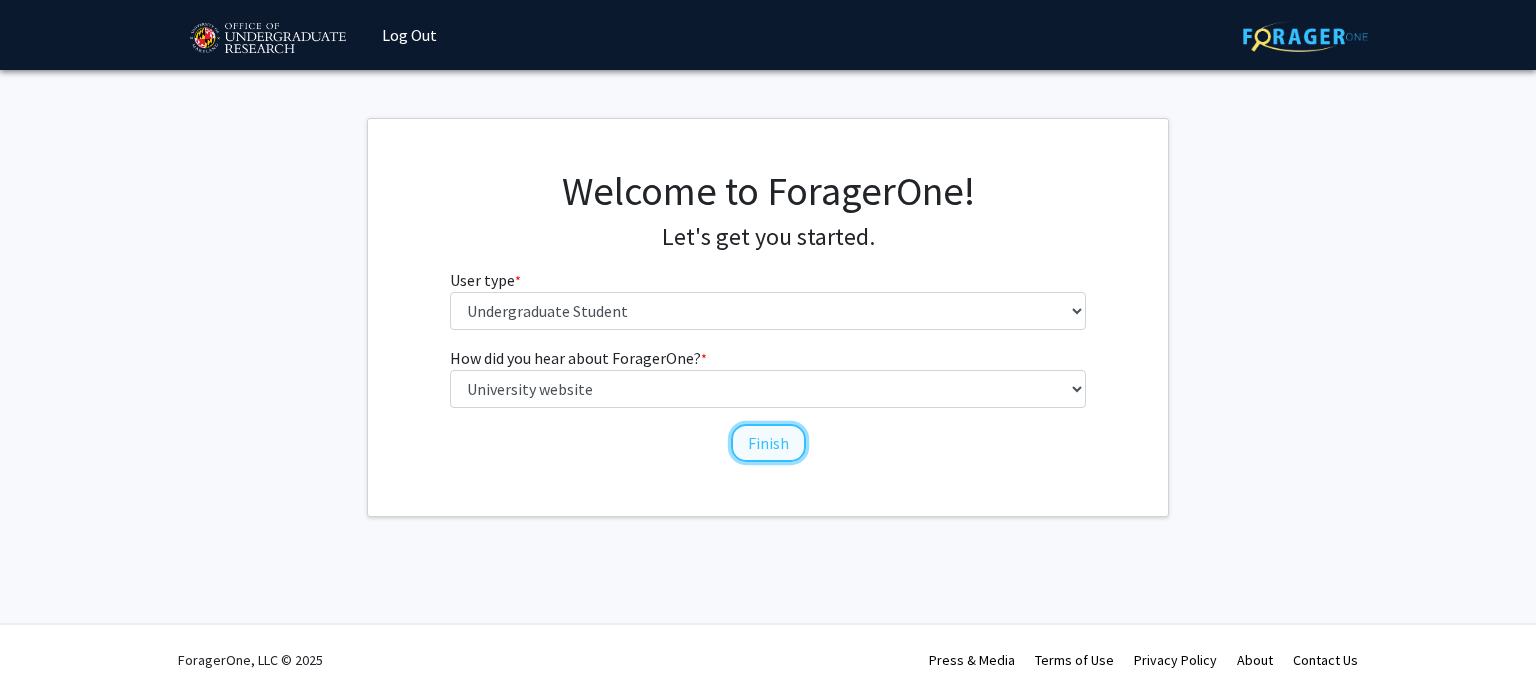 click on "Finish" 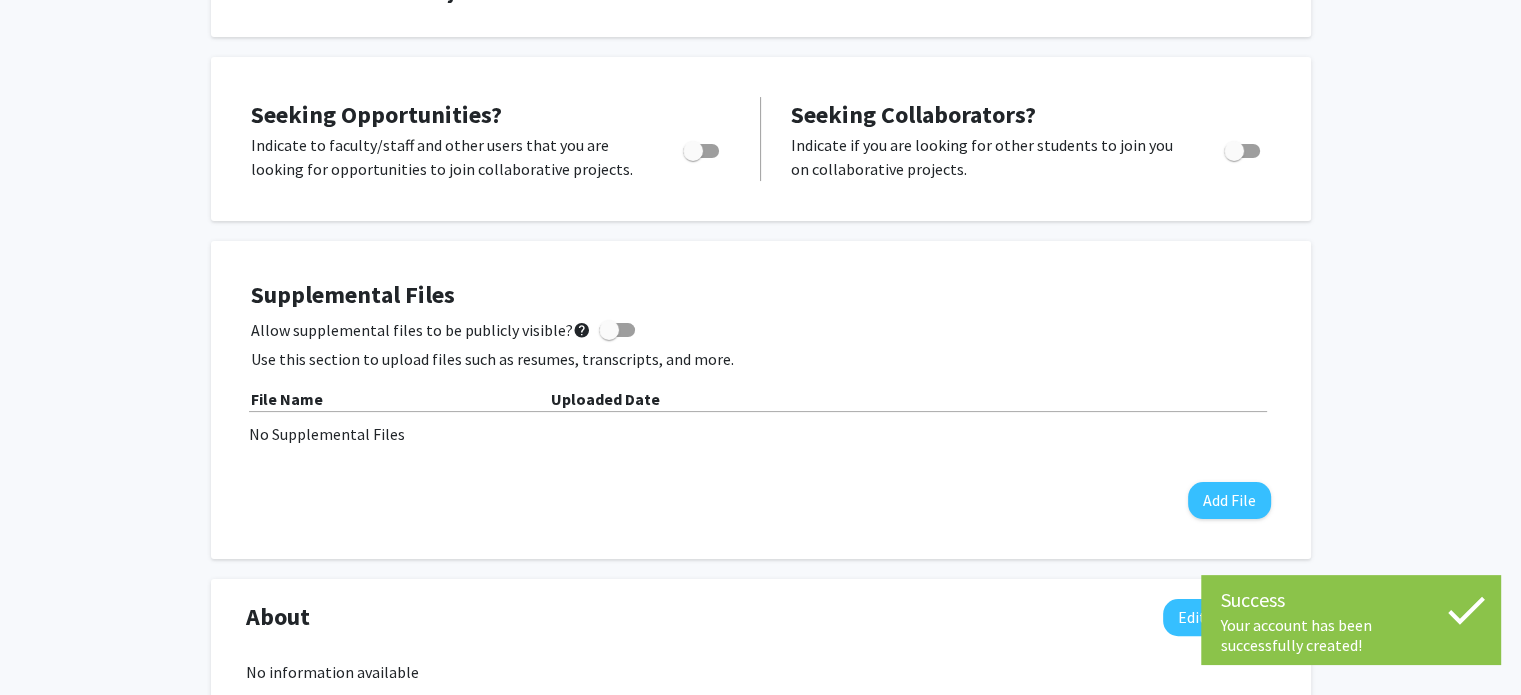 scroll, scrollTop: 320, scrollLeft: 0, axis: vertical 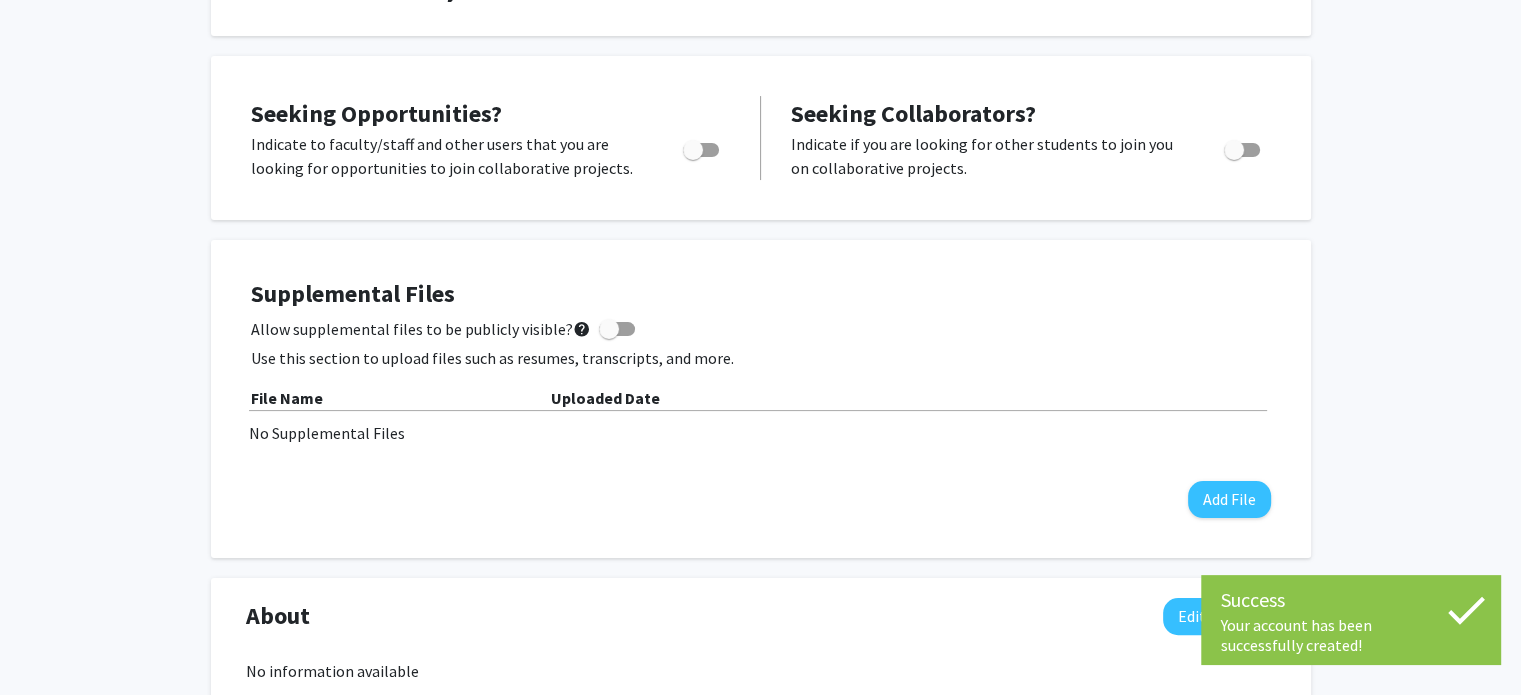 click at bounding box center (693, 150) 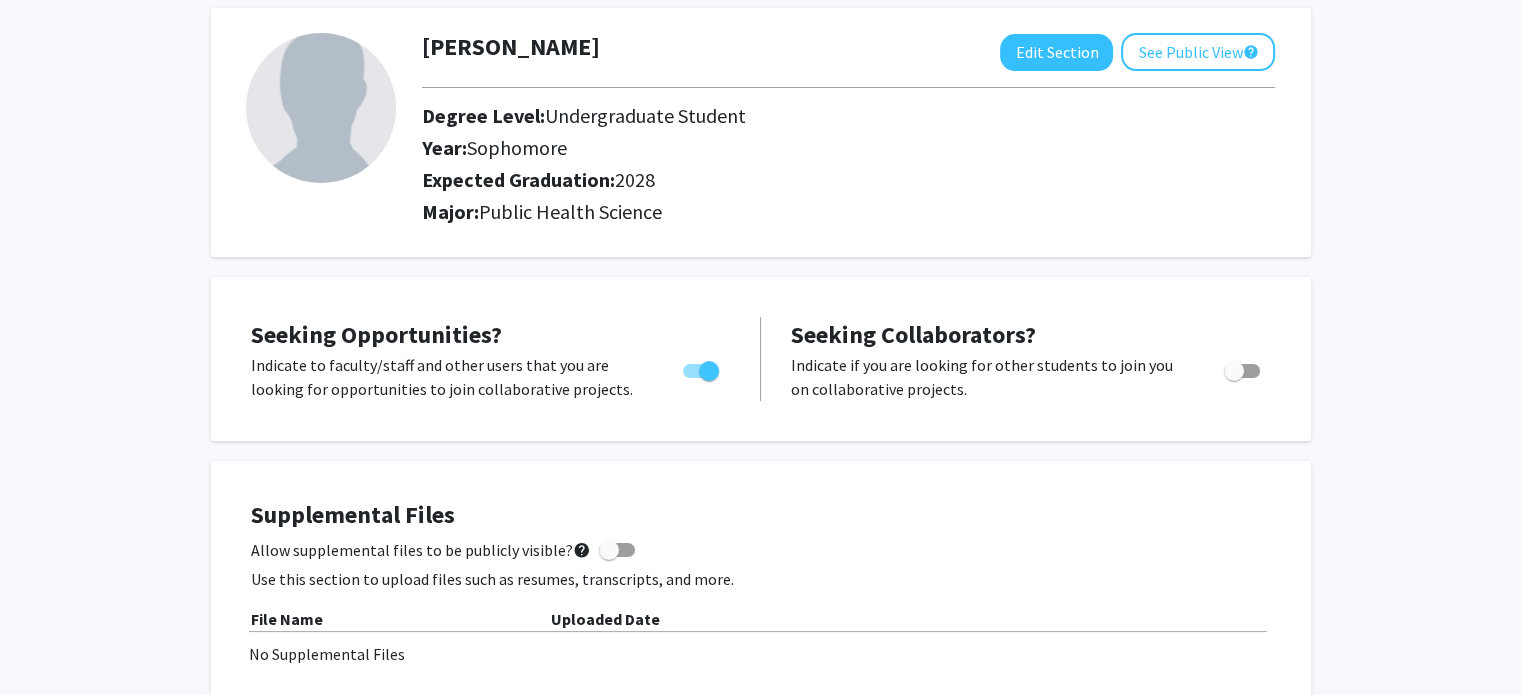 scroll, scrollTop: 0, scrollLeft: 0, axis: both 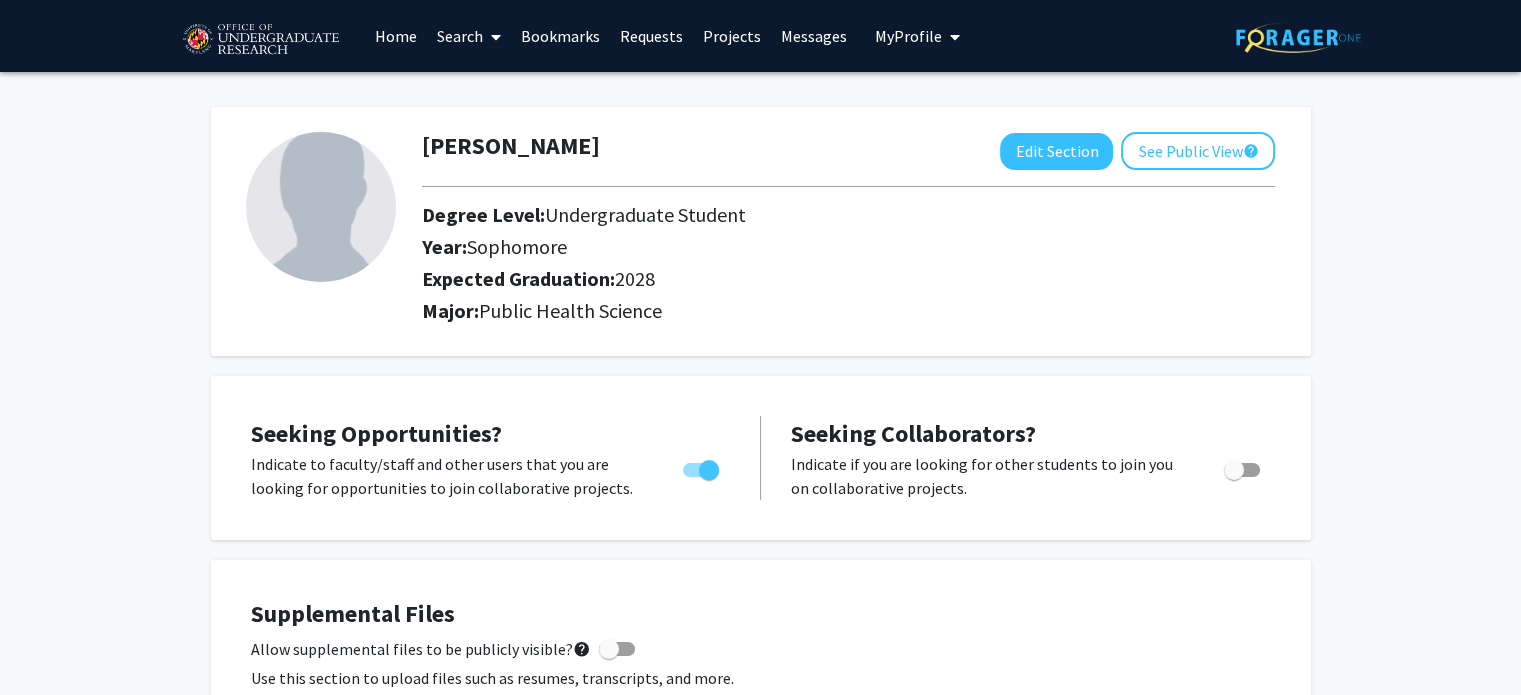 click at bounding box center [492, 37] 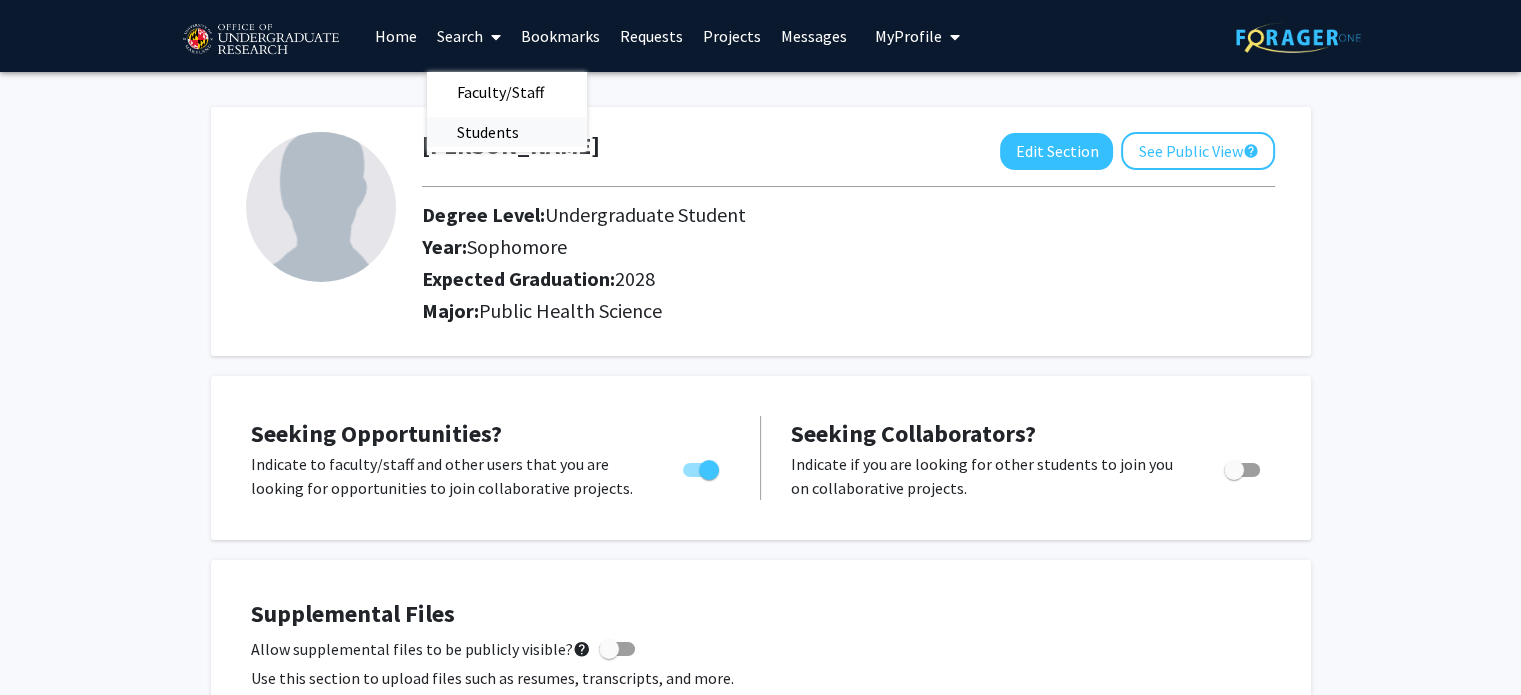 click on "Students" at bounding box center [488, 132] 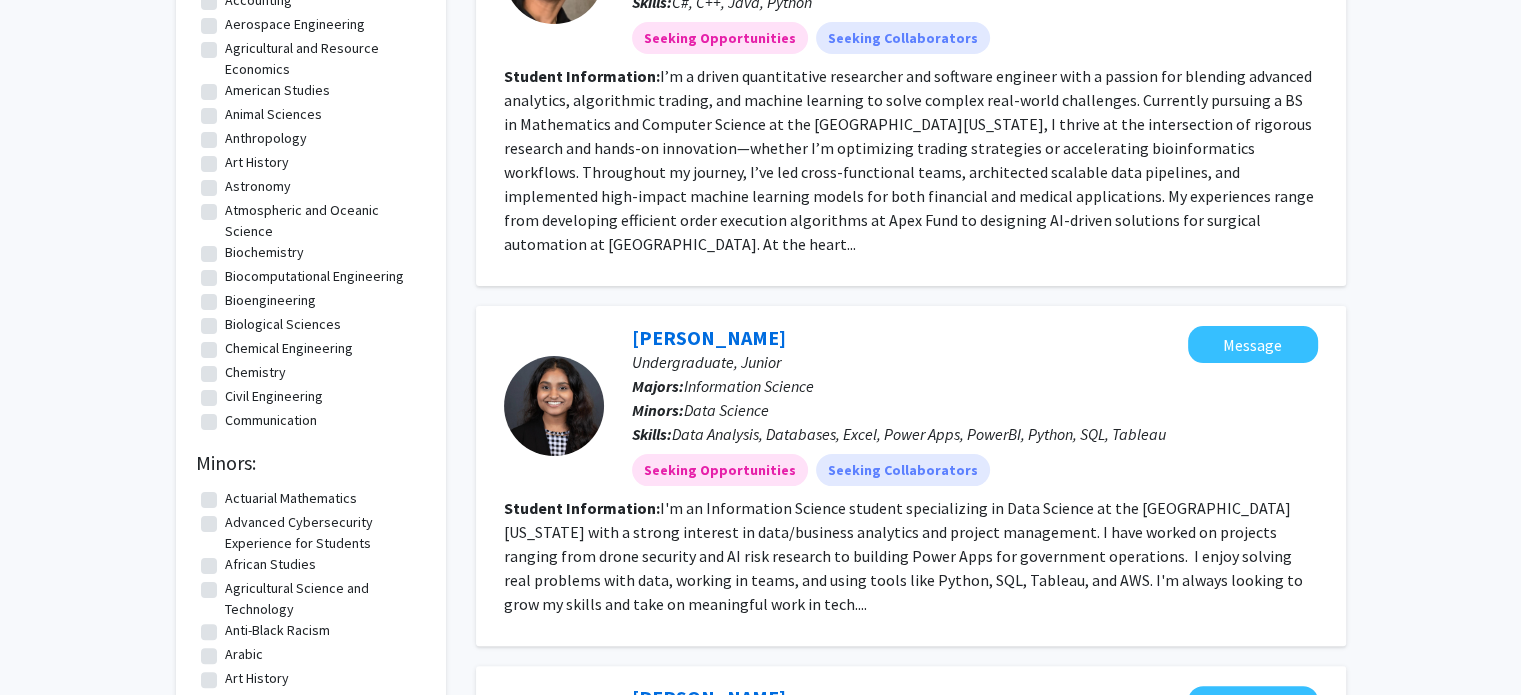 scroll, scrollTop: 0, scrollLeft: 0, axis: both 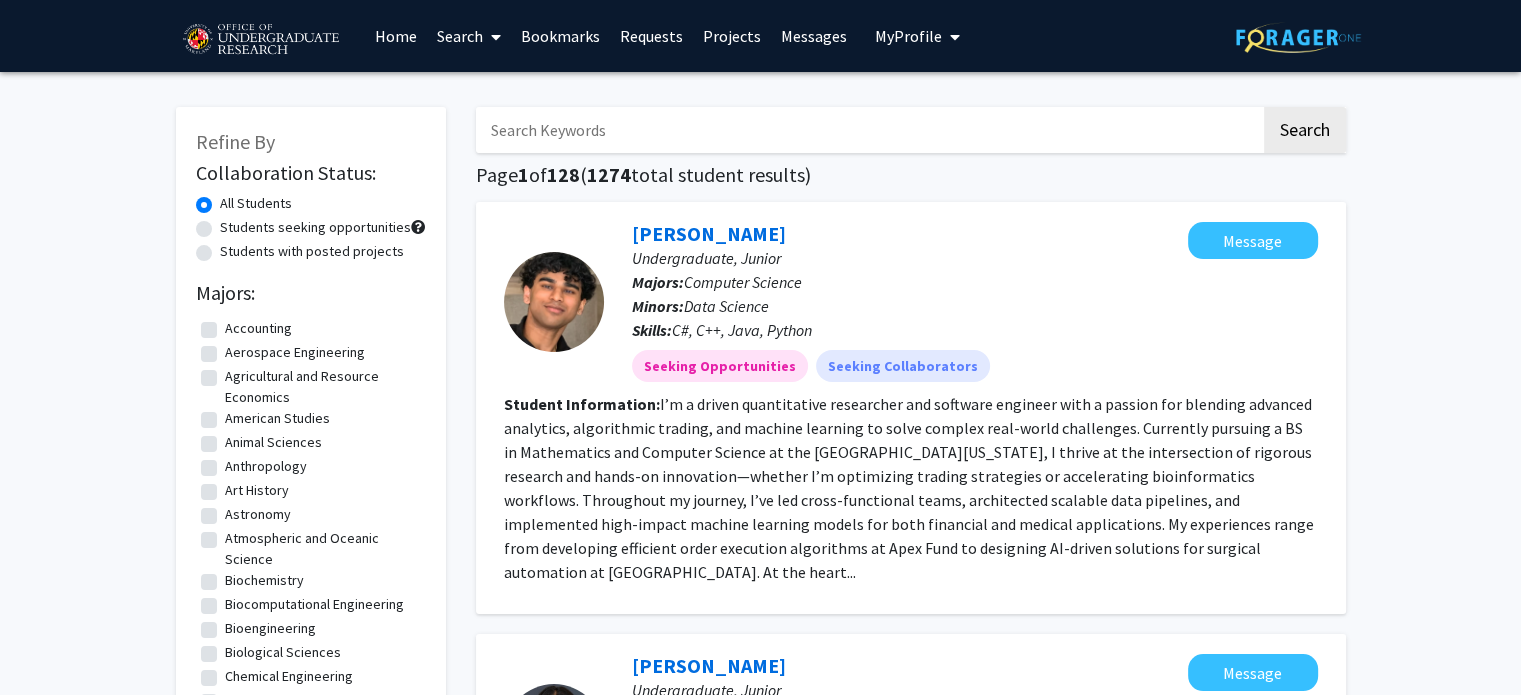 click on "Search" at bounding box center [469, 36] 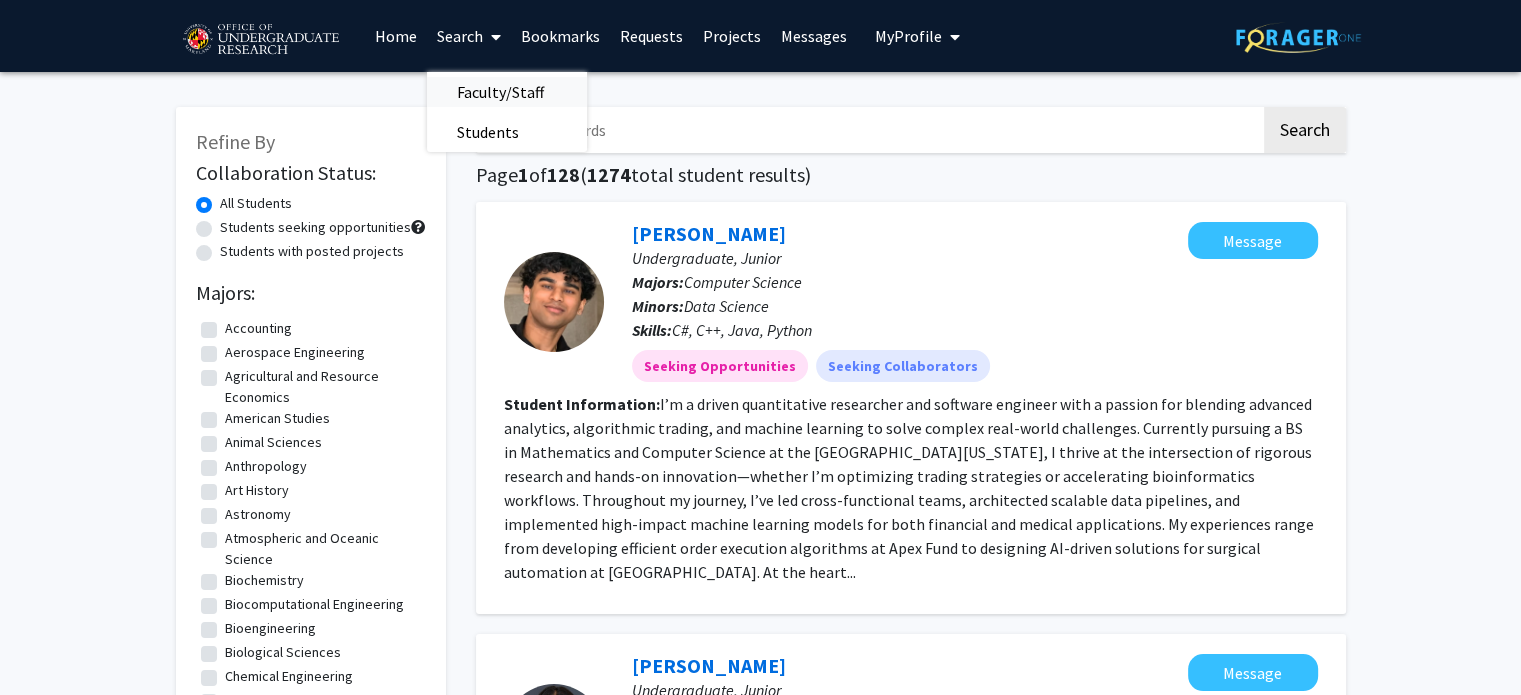 click on "Faculty/Staff" at bounding box center (500, 92) 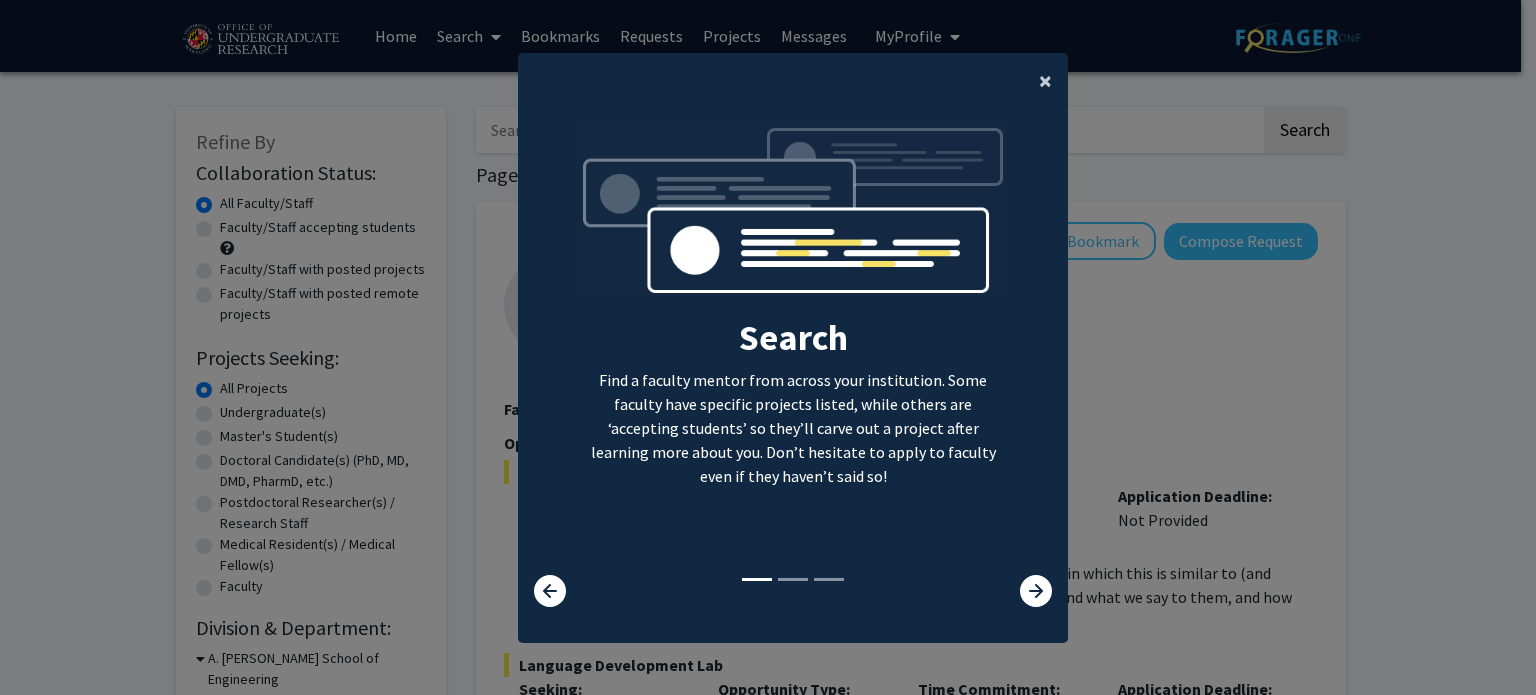 click on "×" 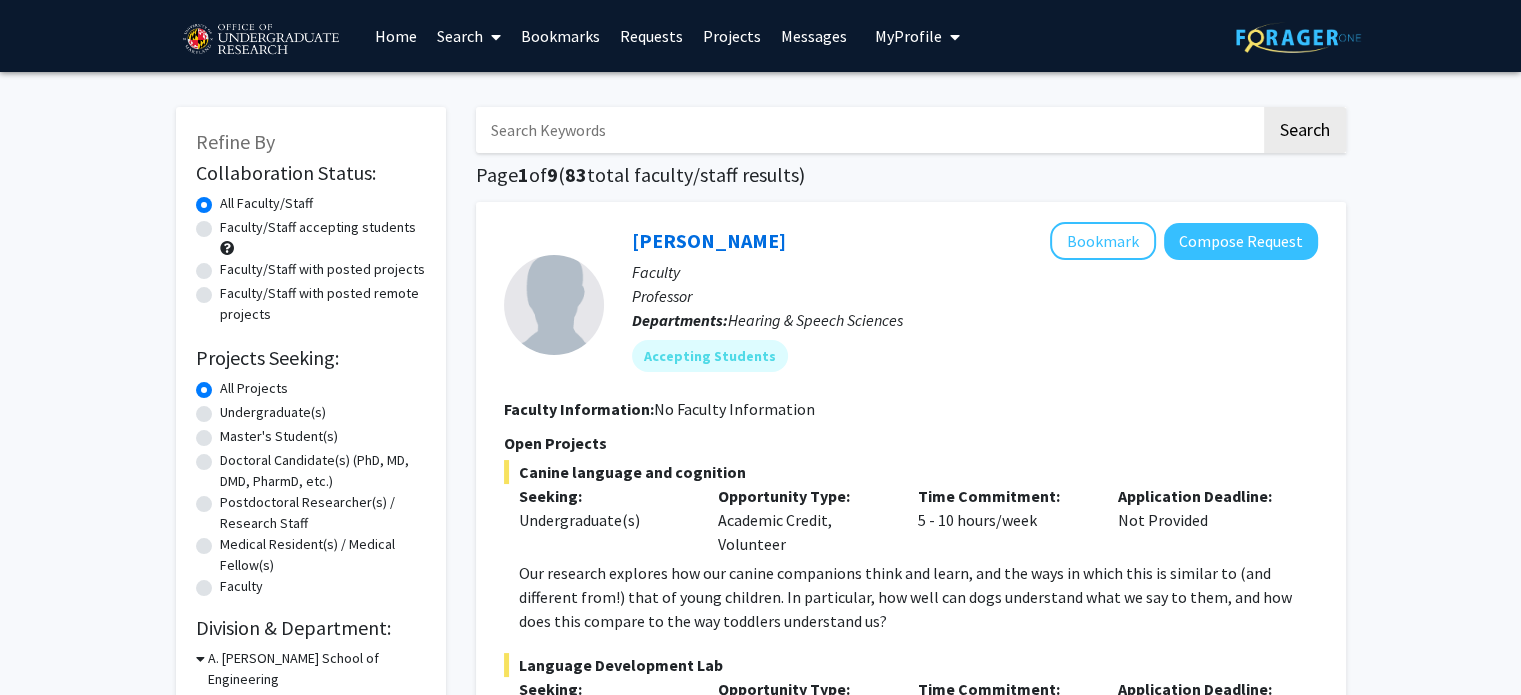 click on "Faculty/Staff accepting students" 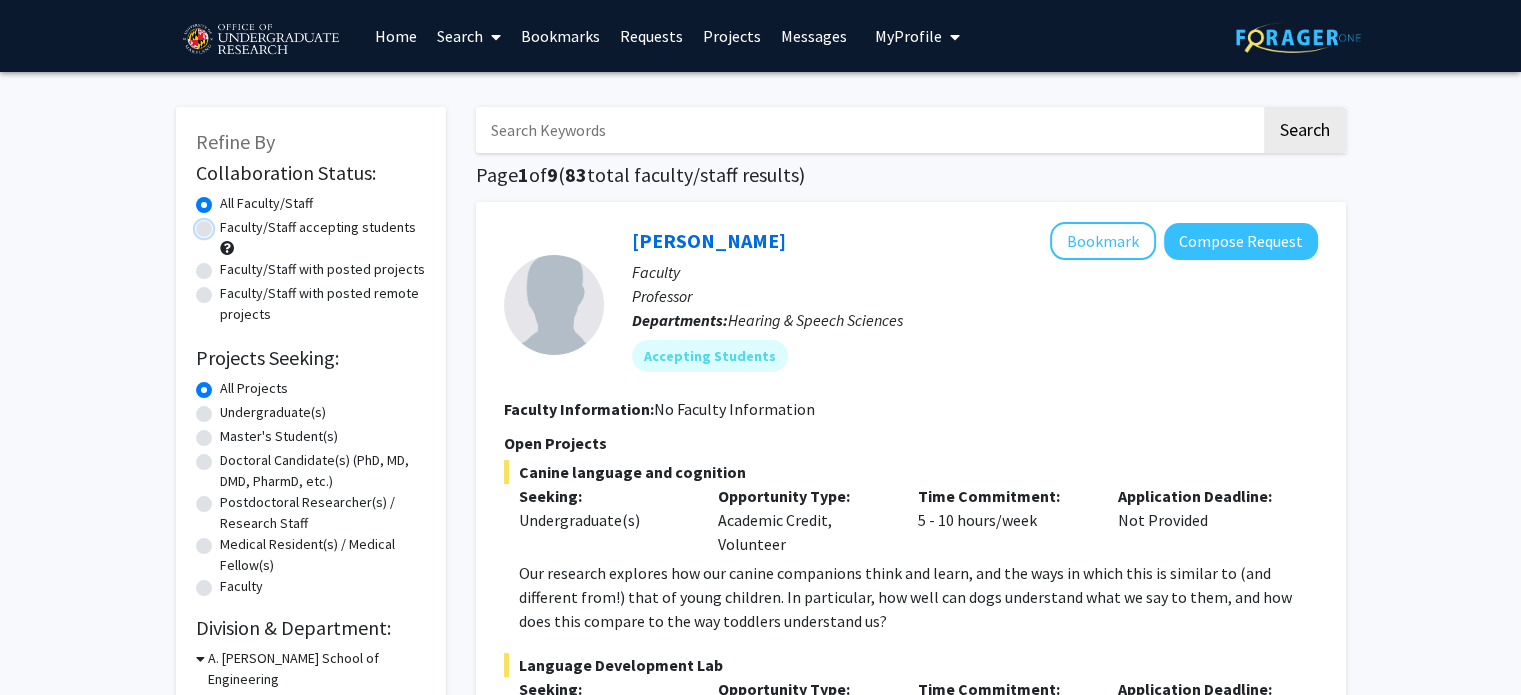 click on "Faculty/Staff accepting students" at bounding box center (226, 223) 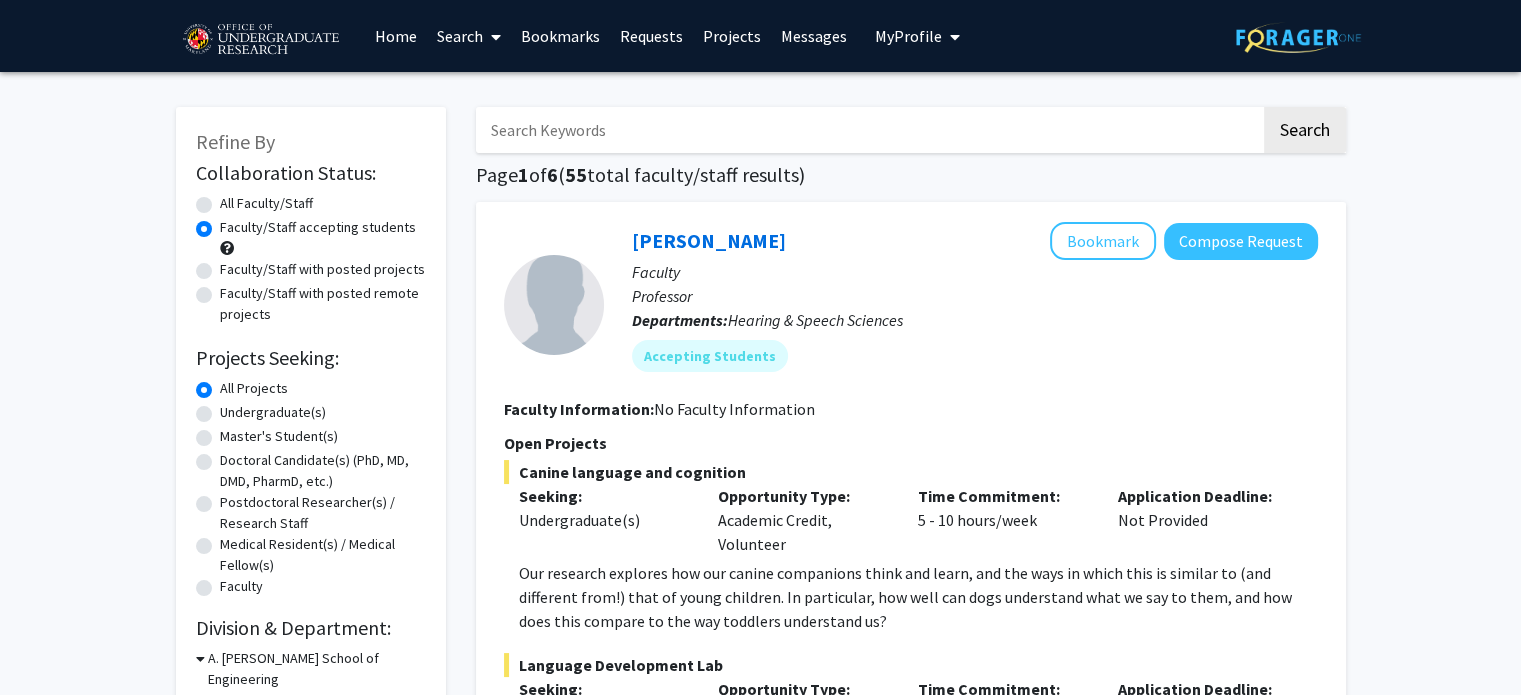 click on "Faculty/Staff with posted projects" 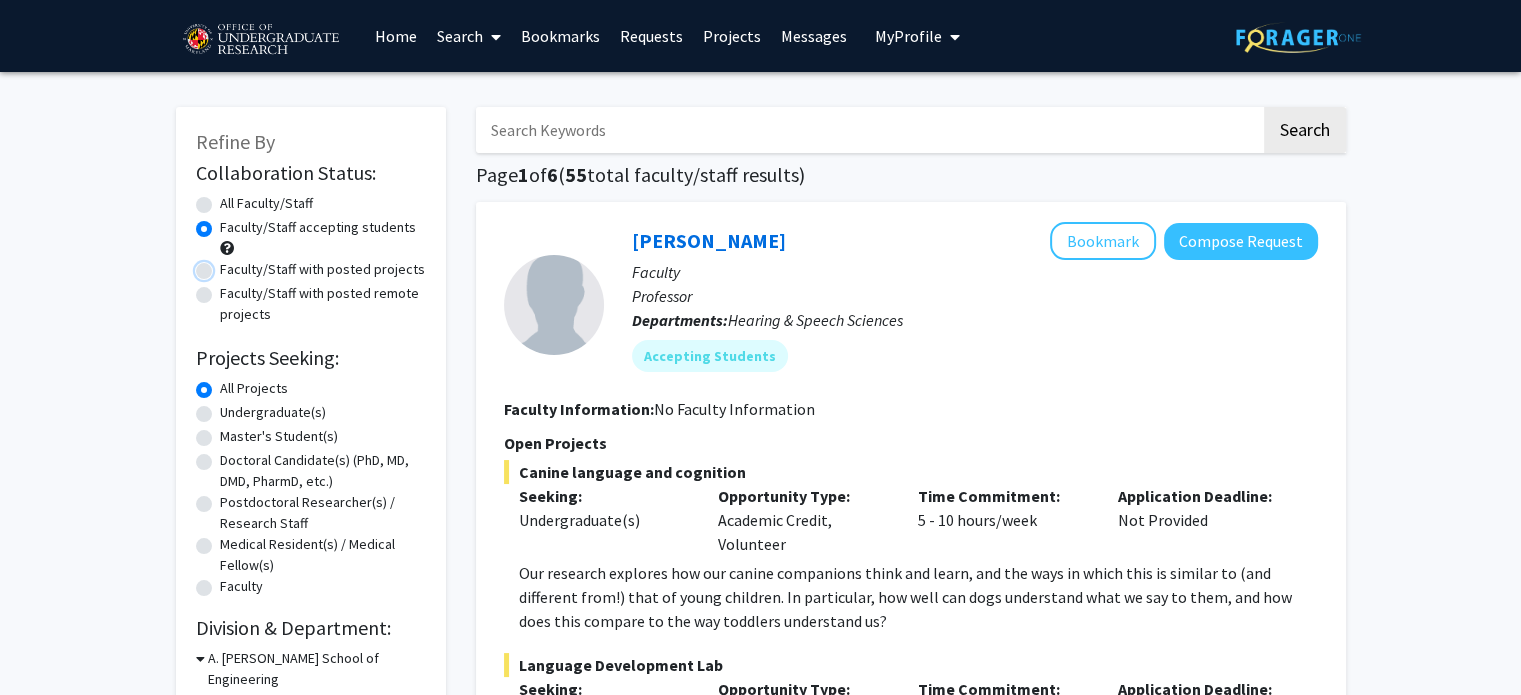 click on "Faculty/Staff with posted projects" at bounding box center (226, 265) 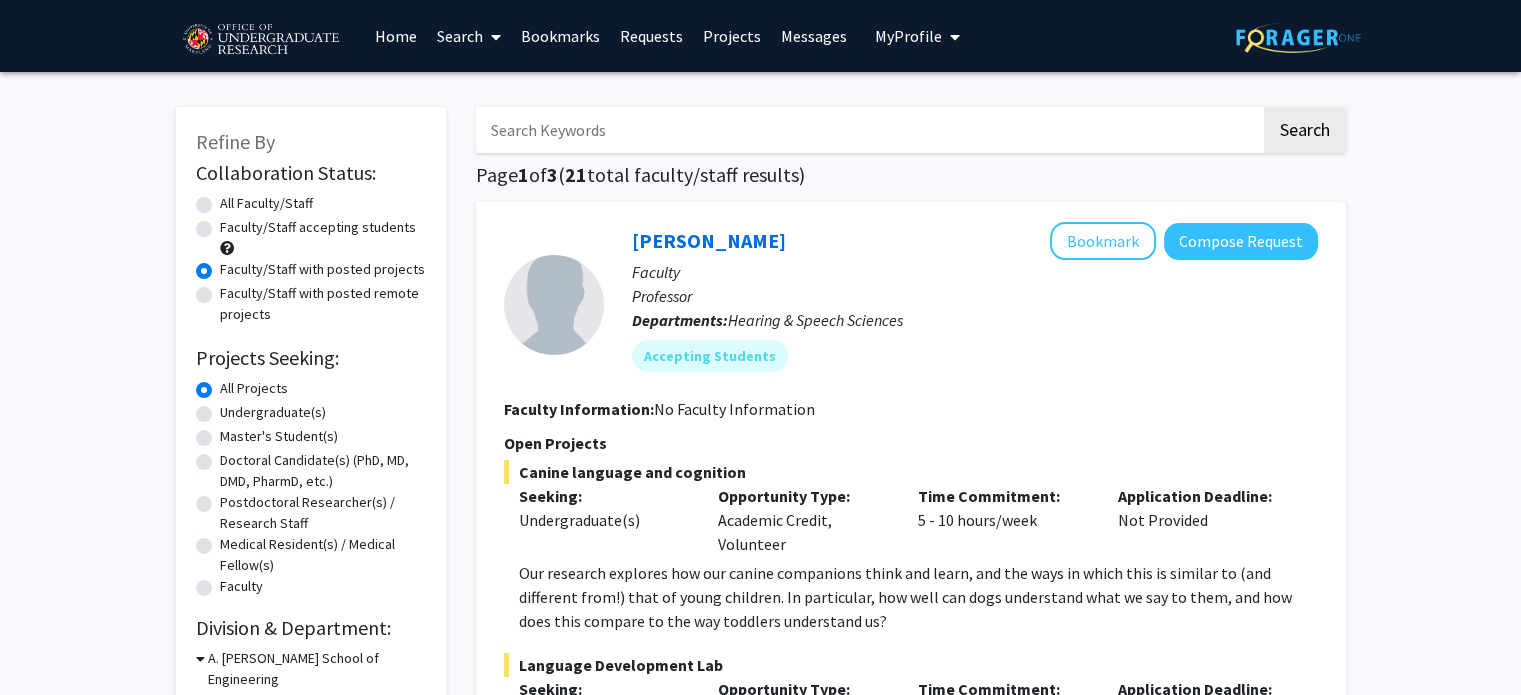 click on "Faculty/Staff accepting students" 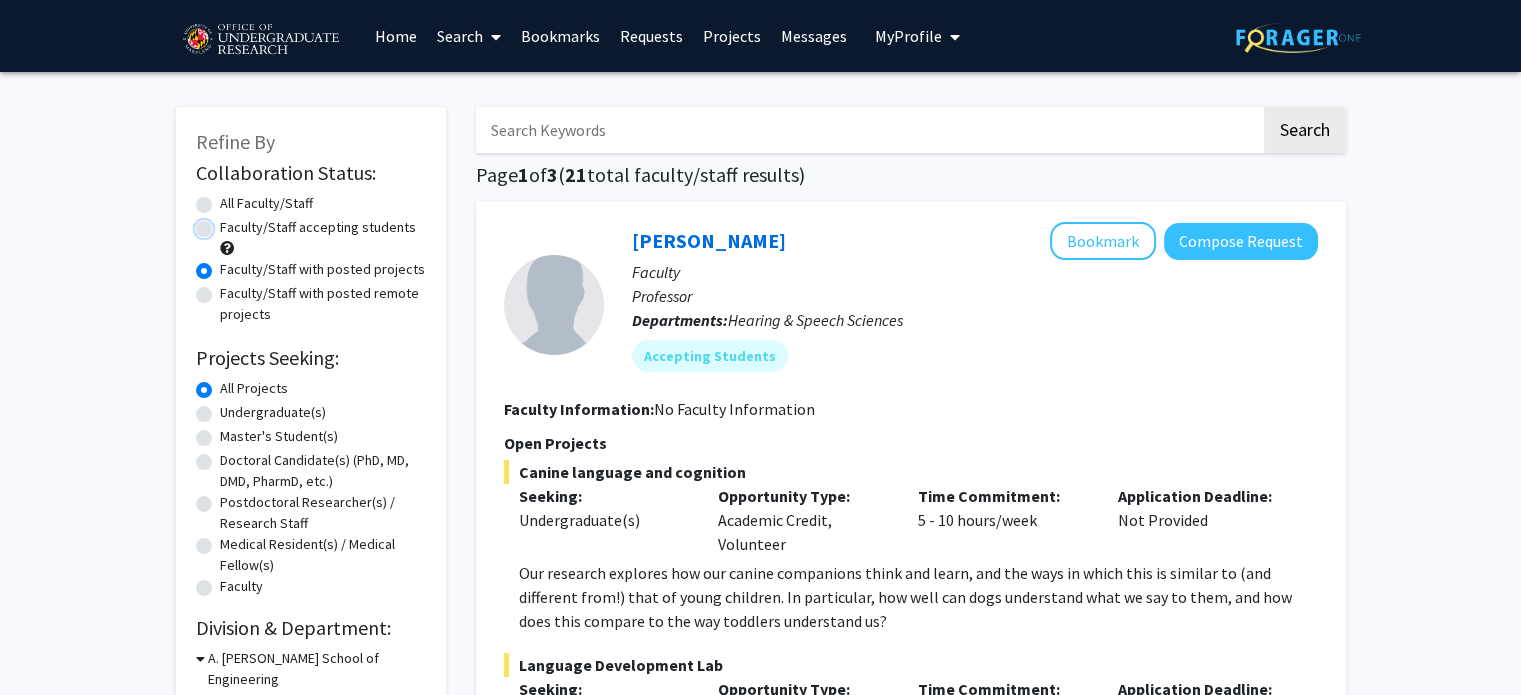 click on "Faculty/Staff accepting students" at bounding box center (226, 223) 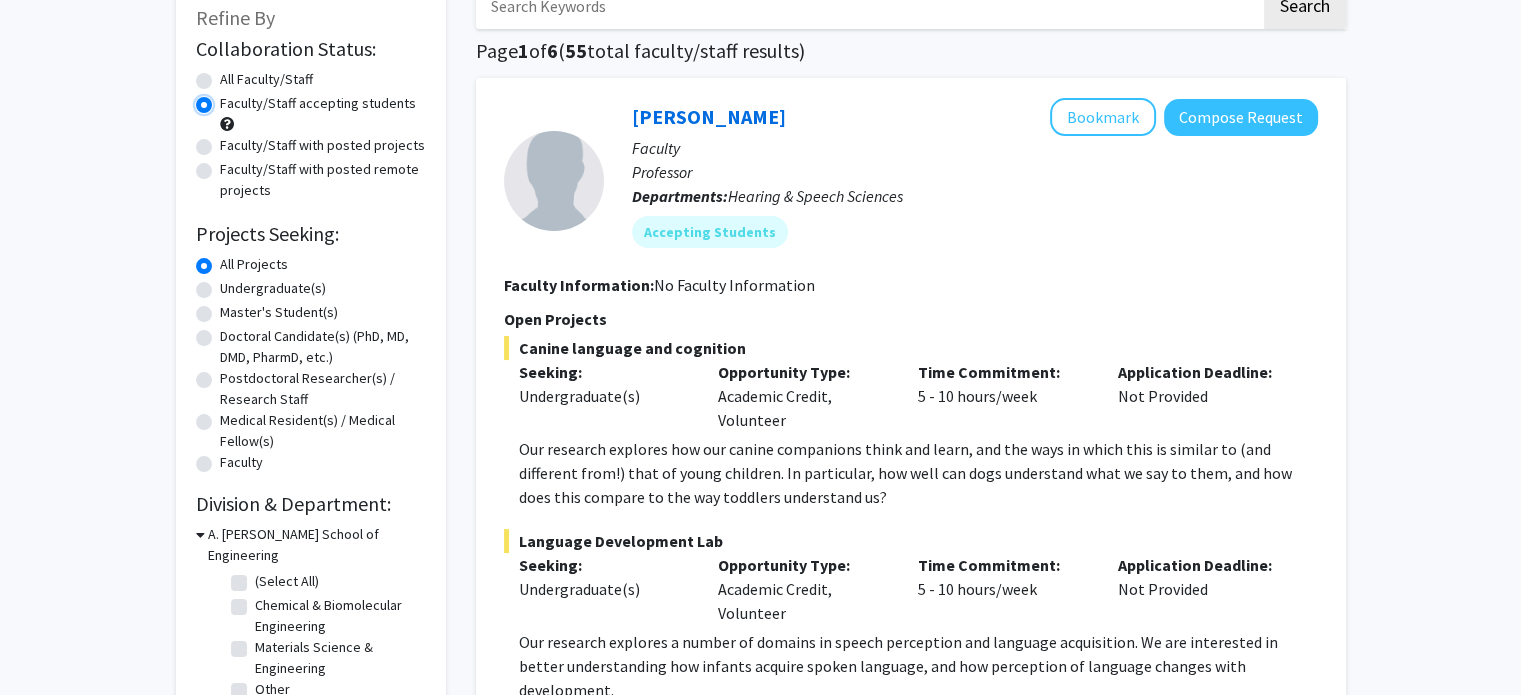 scroll, scrollTop: 124, scrollLeft: 0, axis: vertical 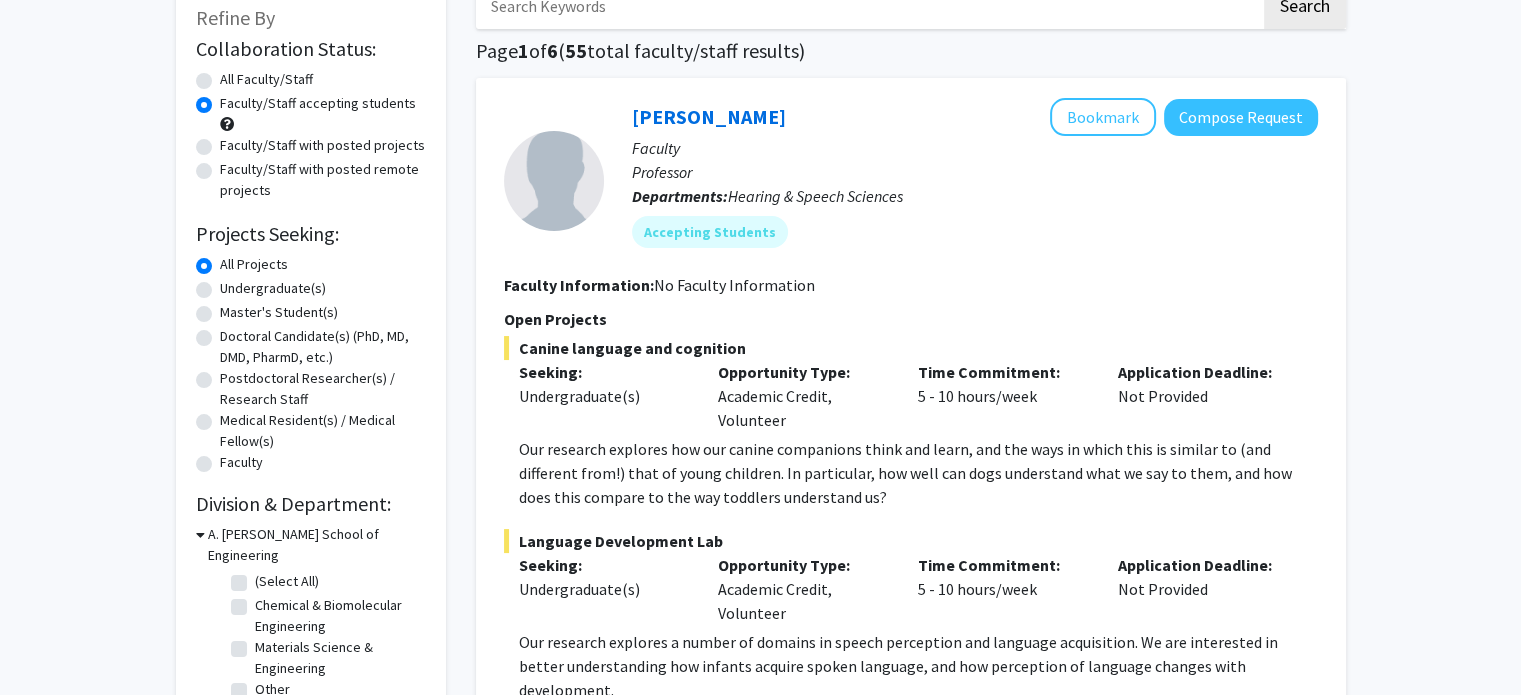 click on "Undergraduate(s)" 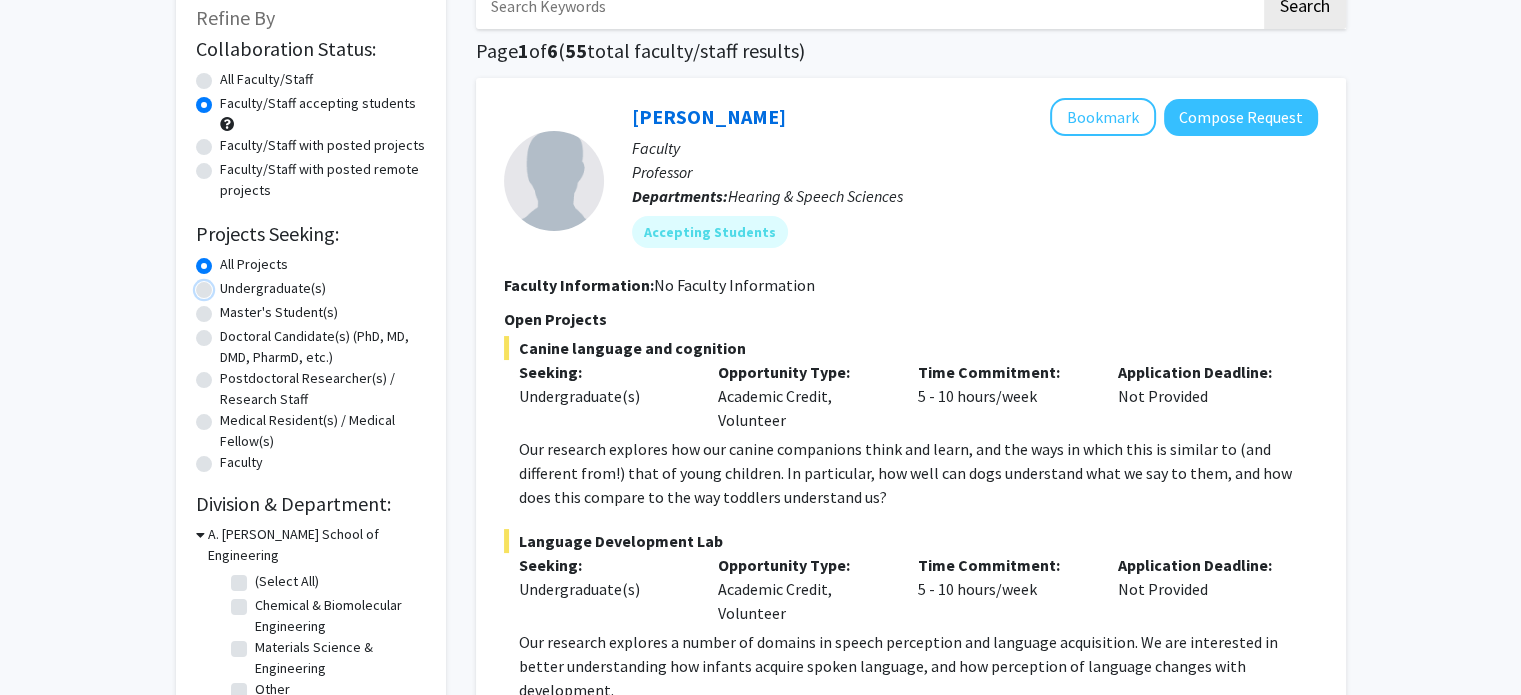 radio on "true" 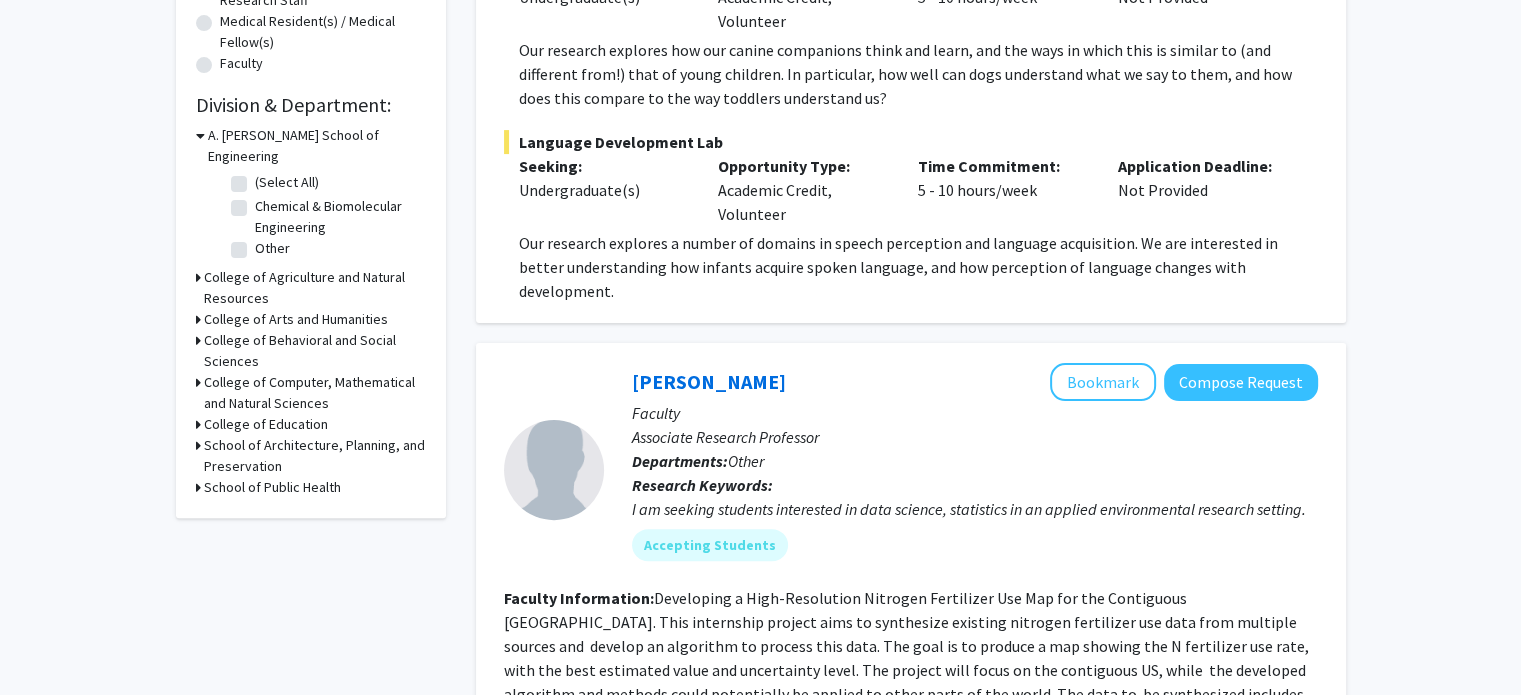 scroll, scrollTop: 524, scrollLeft: 0, axis: vertical 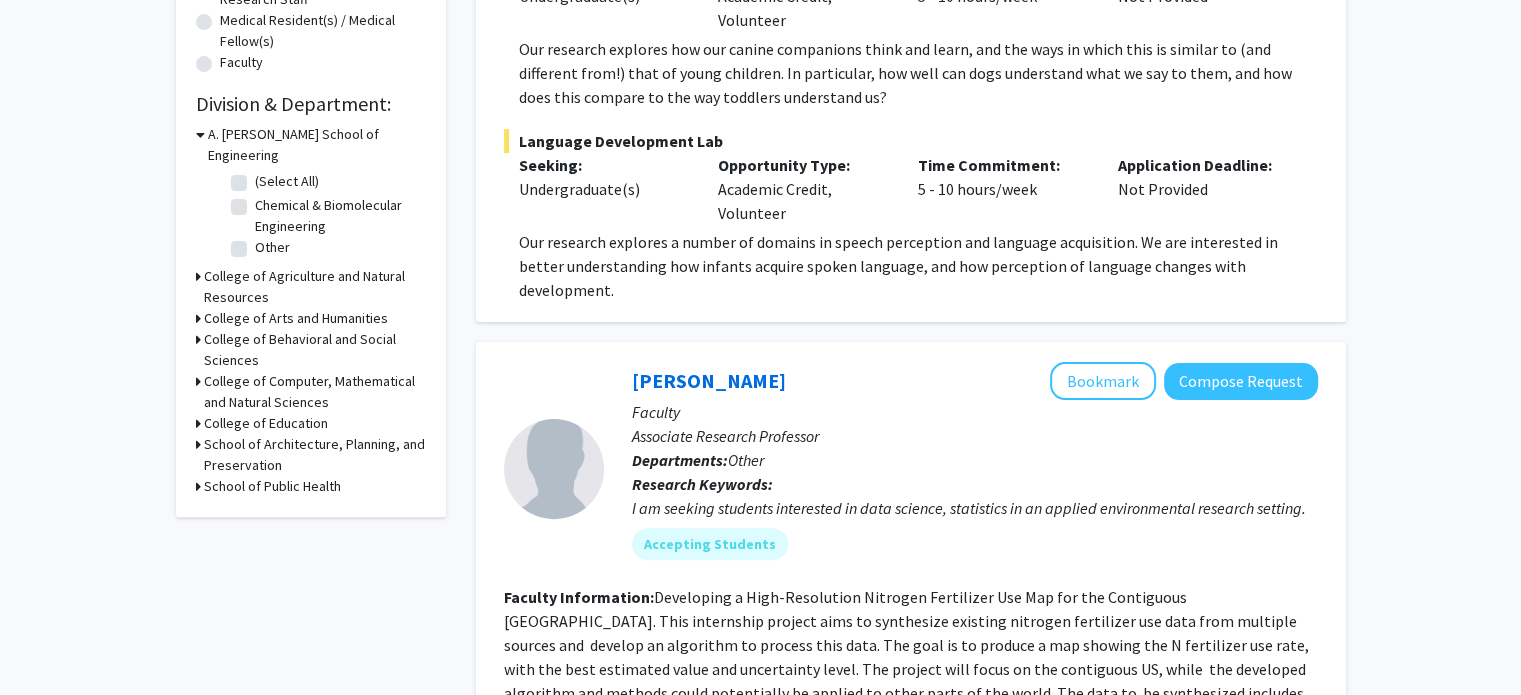 click on "School of Public Health" at bounding box center [272, 486] 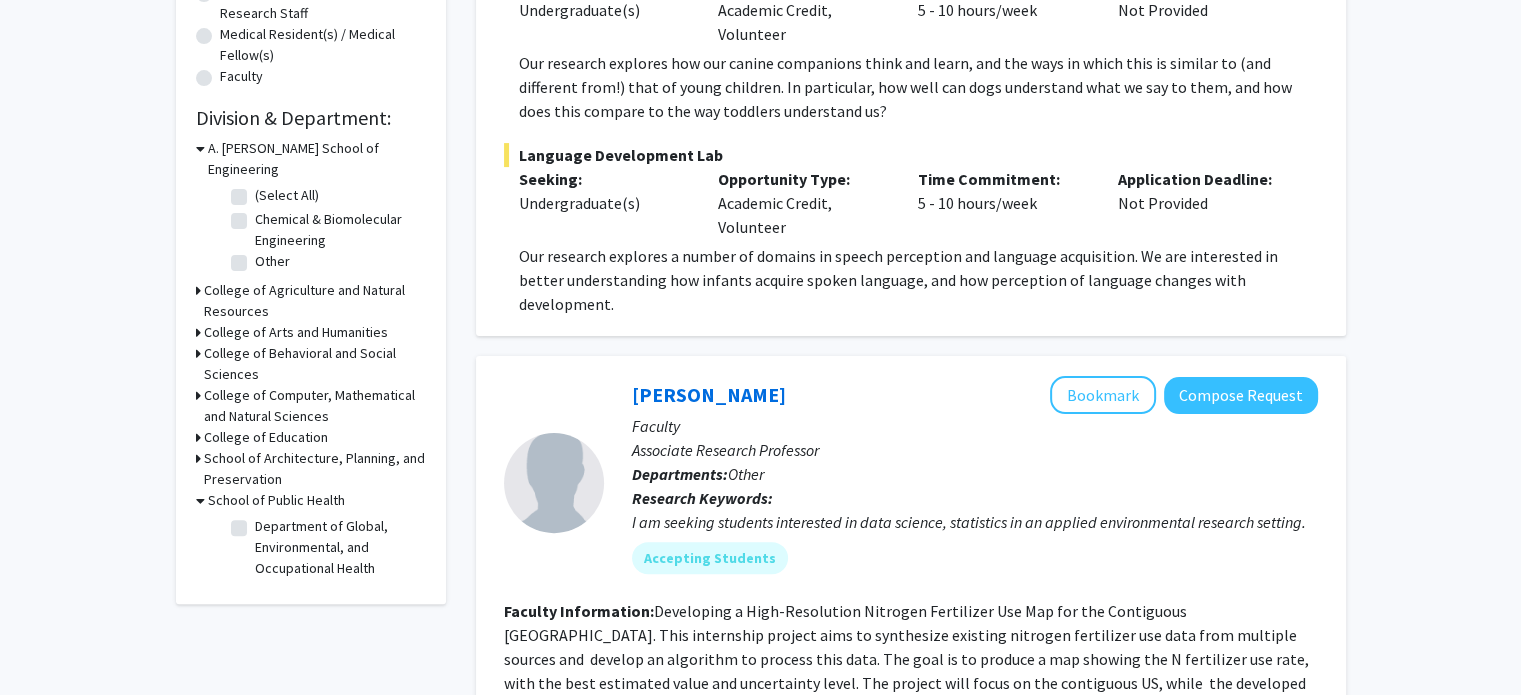 scroll, scrollTop: 511, scrollLeft: 0, axis: vertical 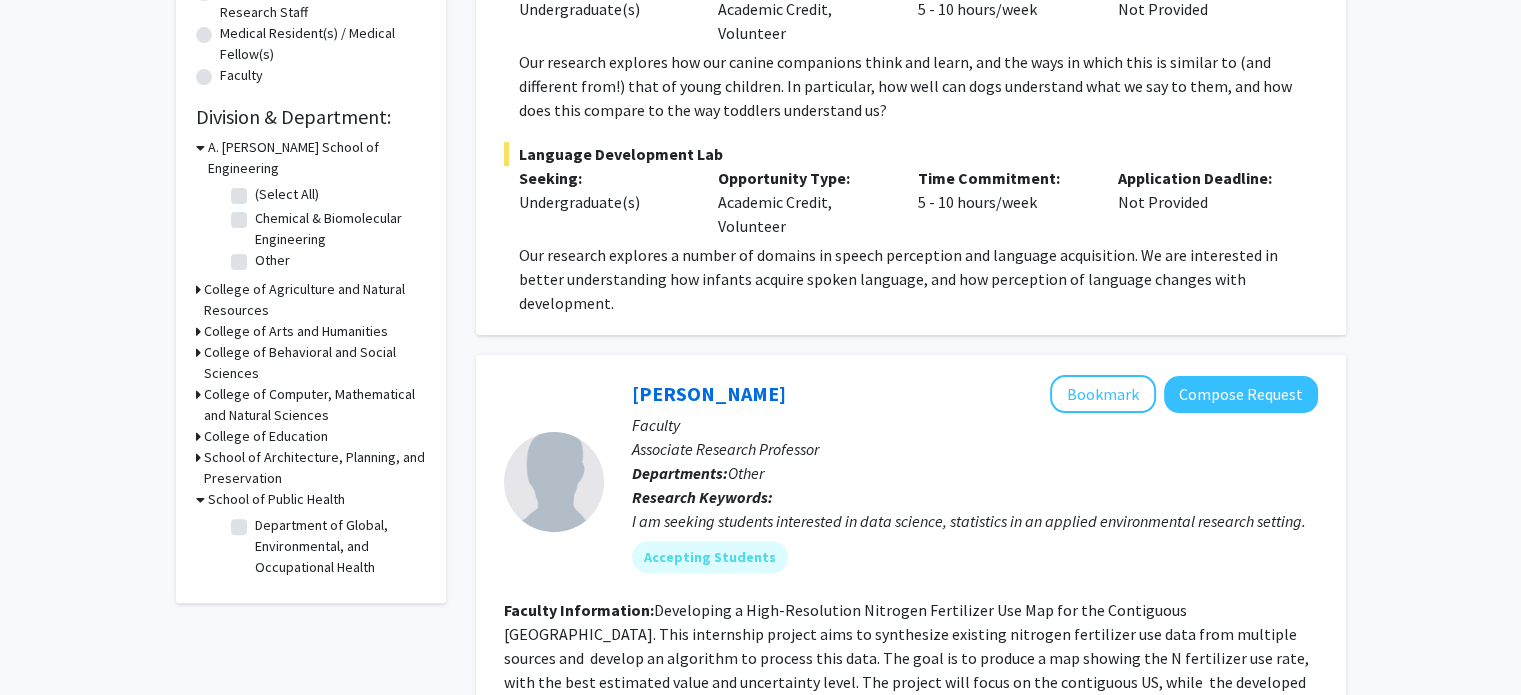 click on "Department of Global, Environmental, and Occupational Health" 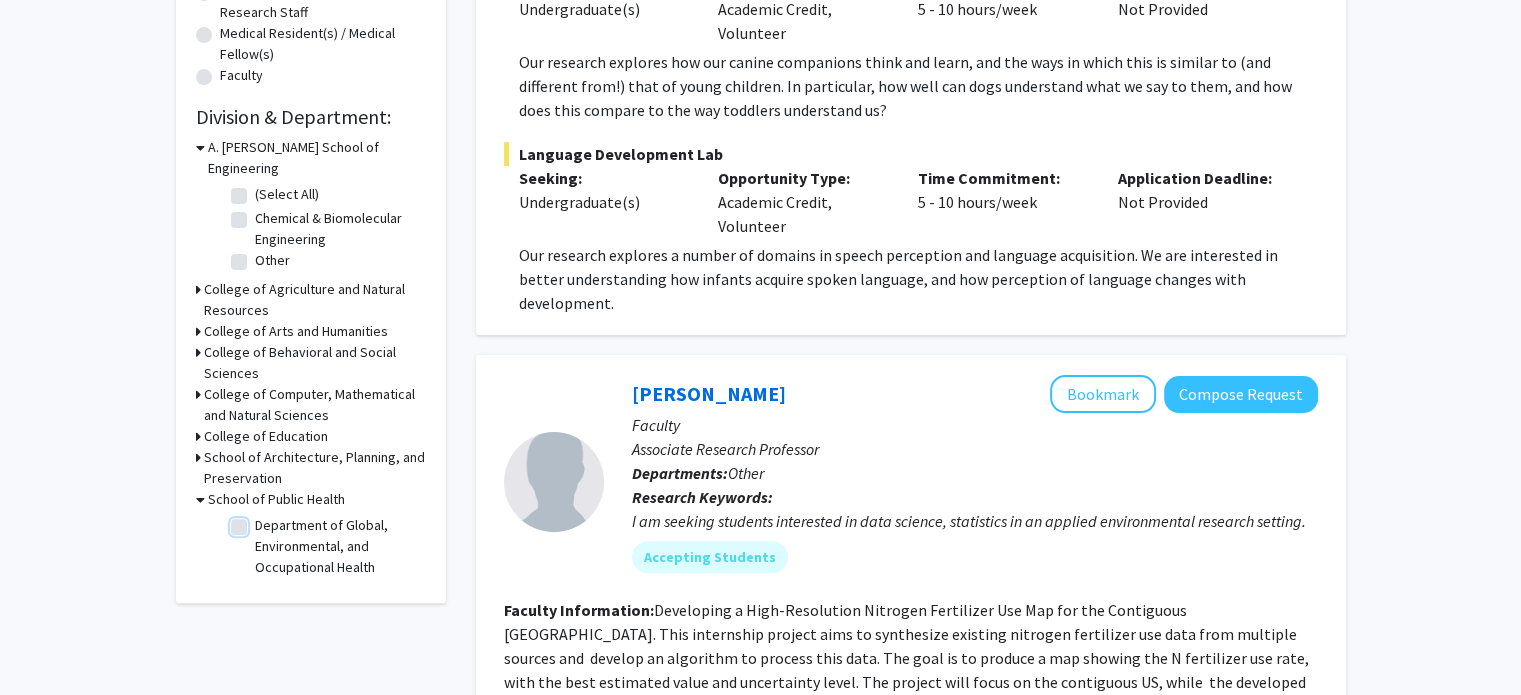 click on "Department of Global, Environmental, and Occupational Health" at bounding box center [261, 521] 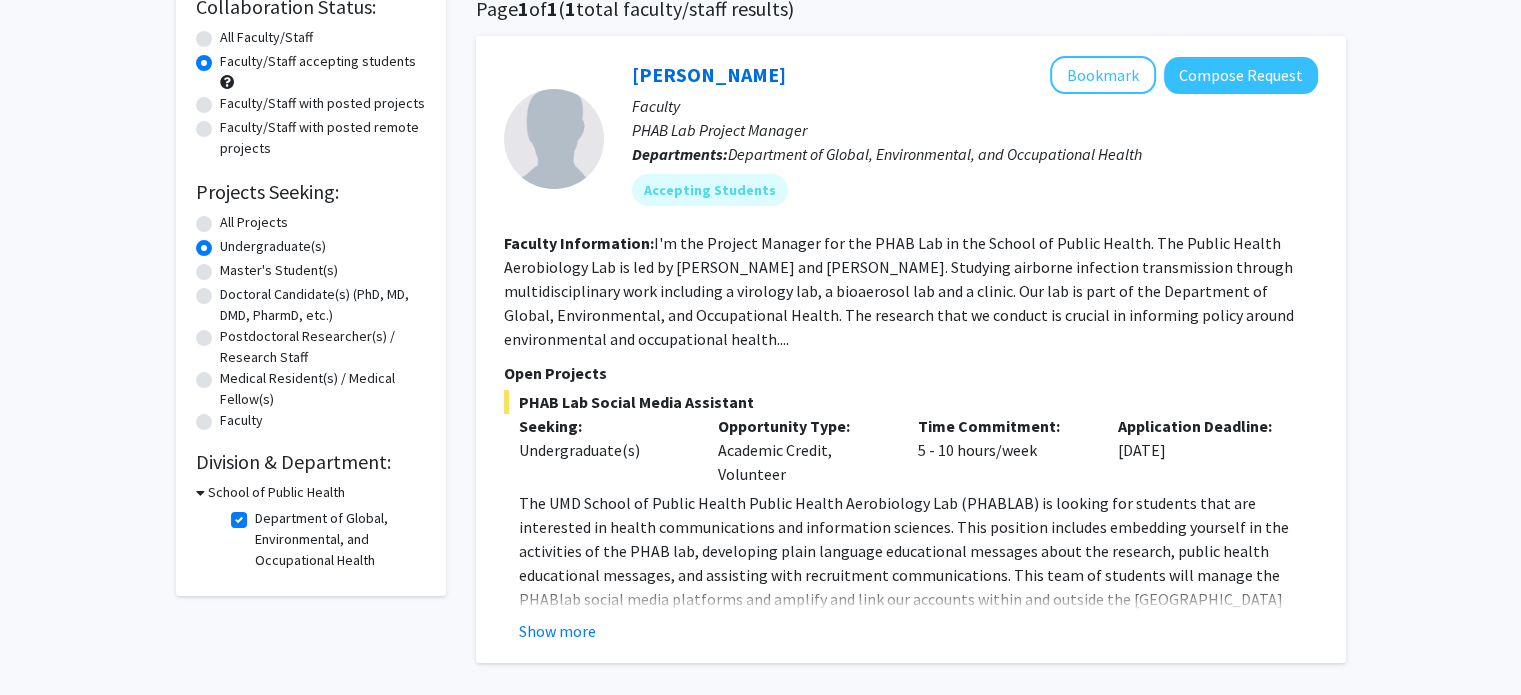 scroll, scrollTop: 164, scrollLeft: 0, axis: vertical 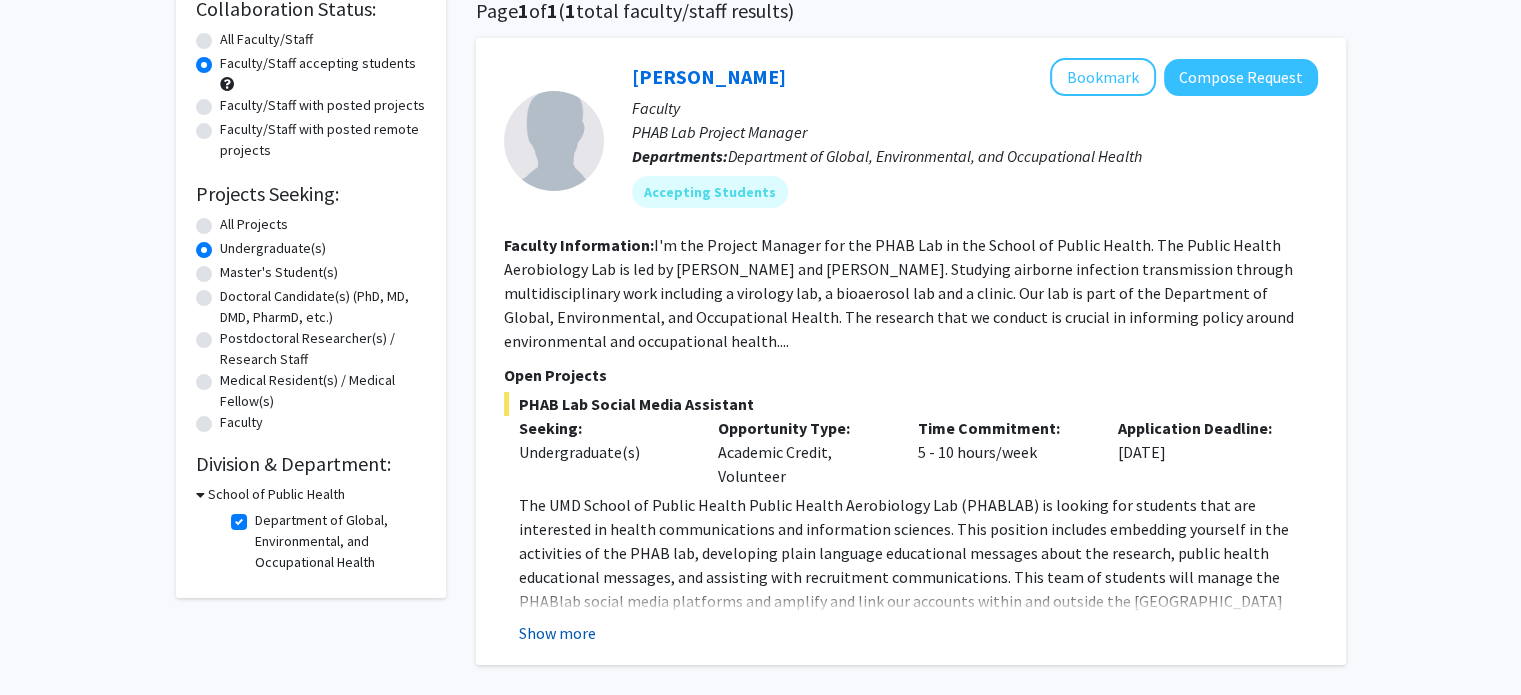 click on "Show more" 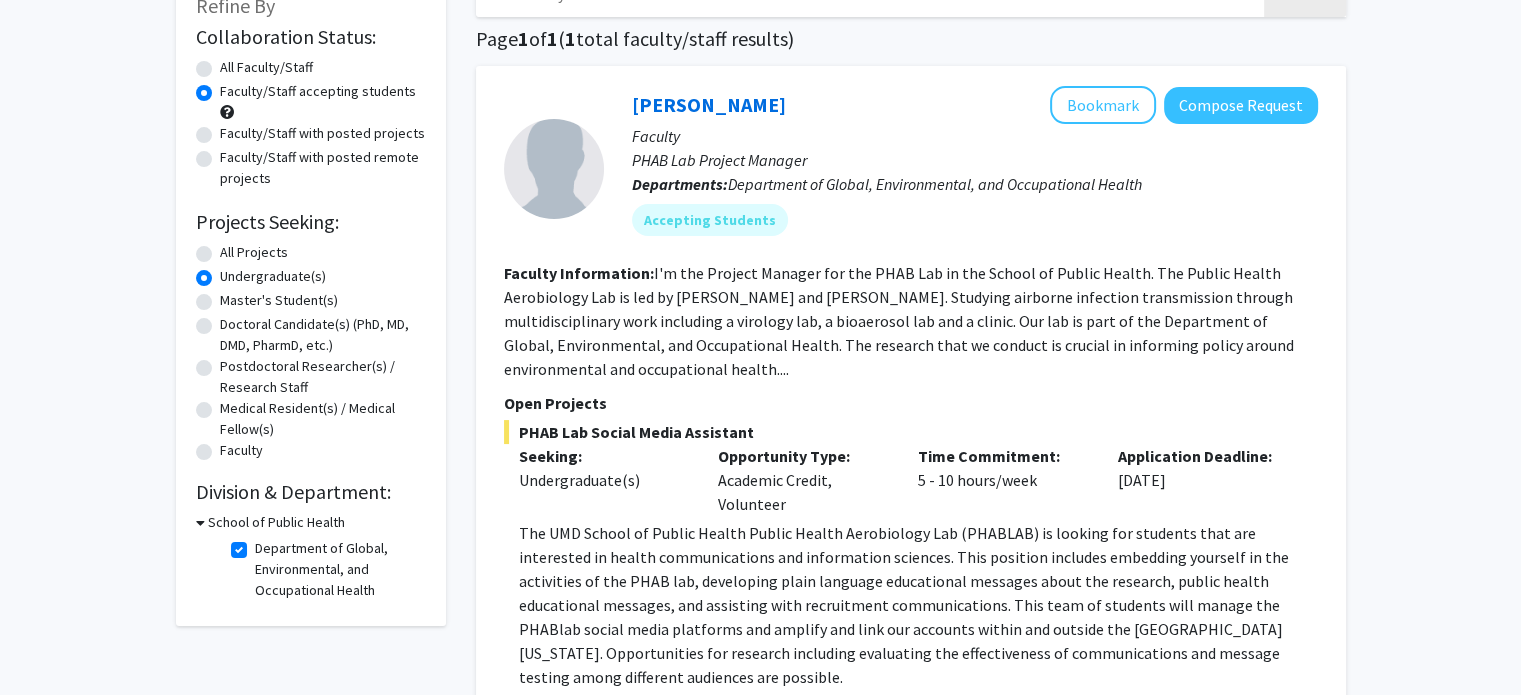 scroll, scrollTop: 138, scrollLeft: 0, axis: vertical 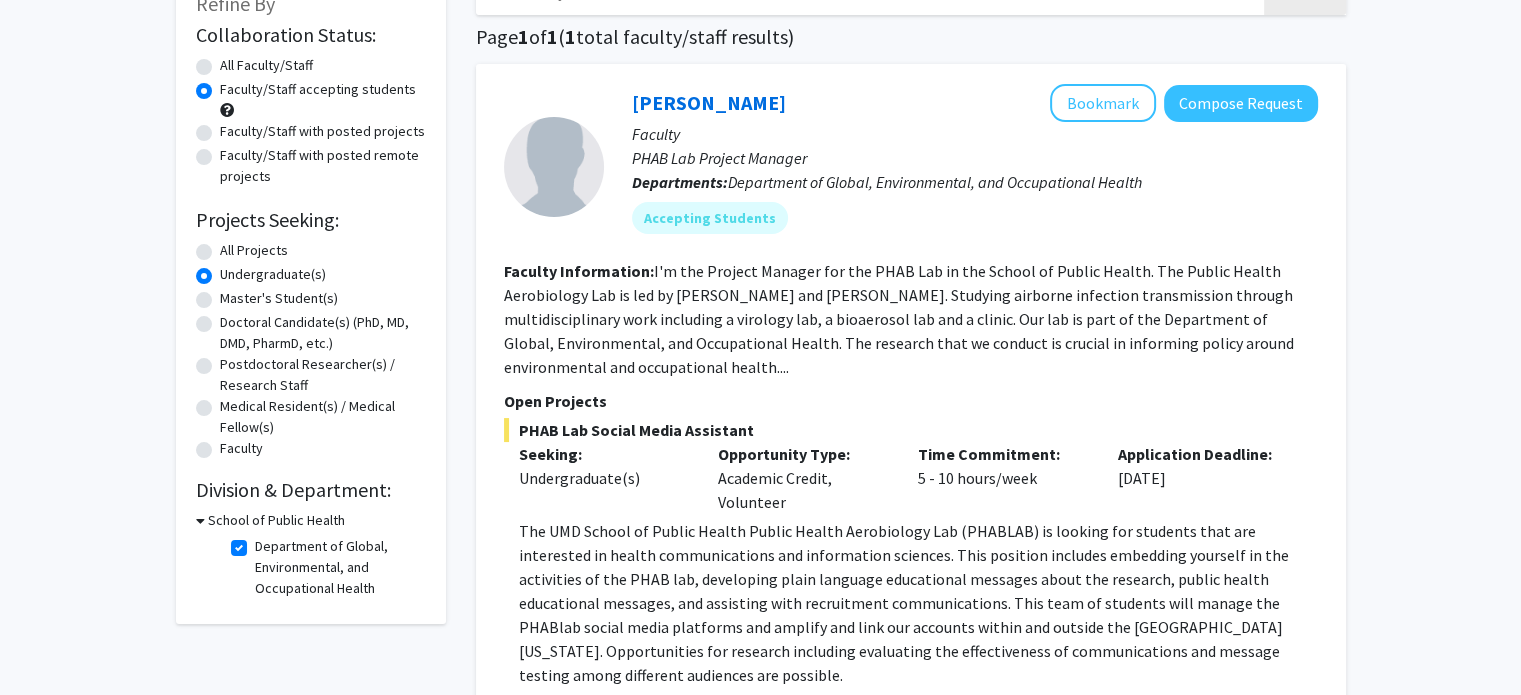 click on "School of Public Health" at bounding box center (276, 520) 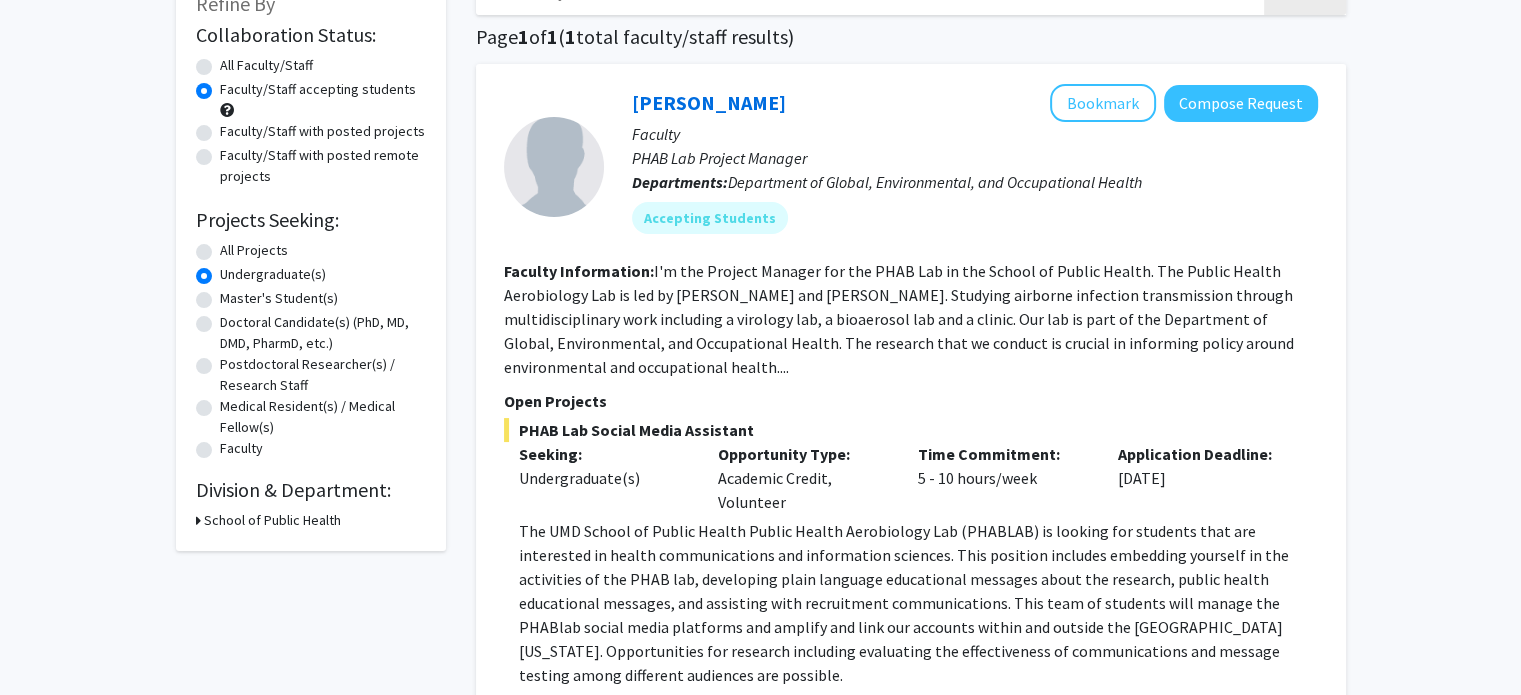 click on "School of Public Health" at bounding box center [272, 520] 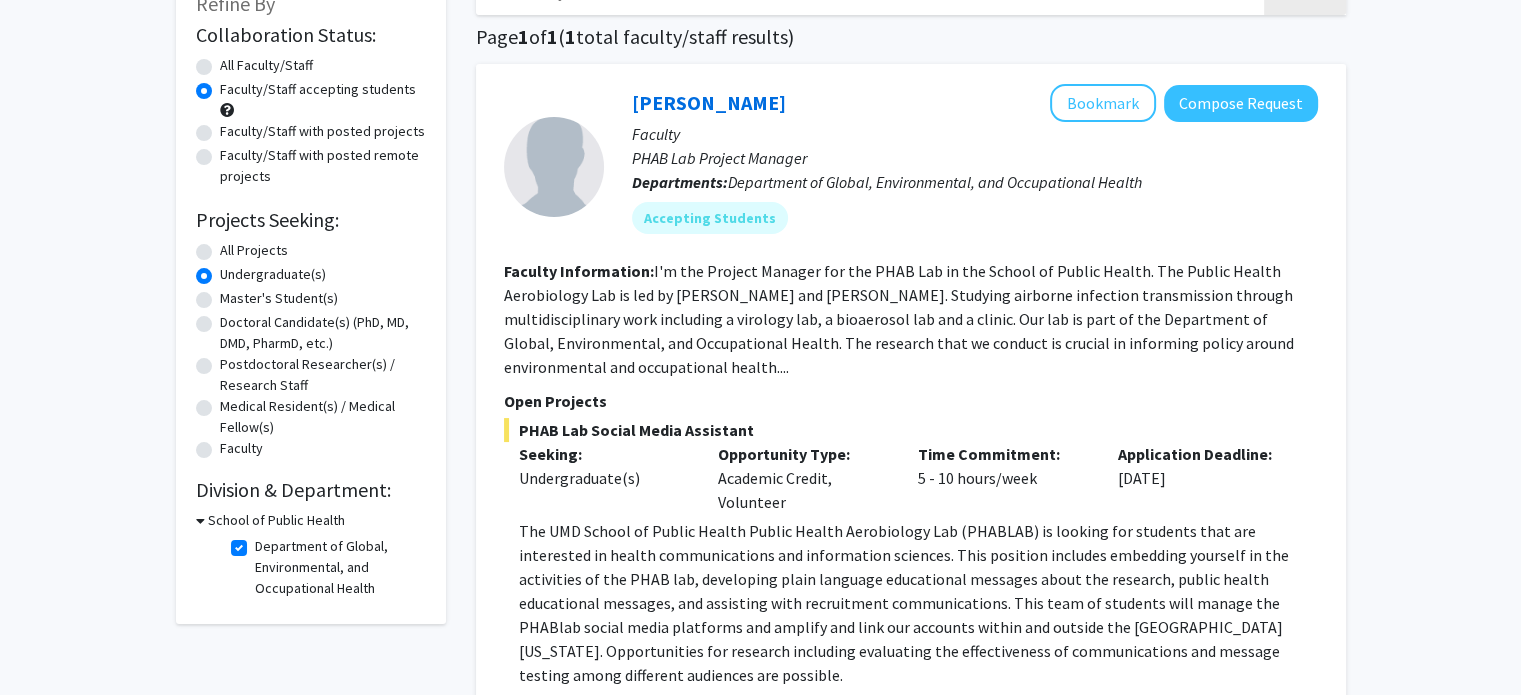 click on "Department of Global, Environmental, and Occupational Health" 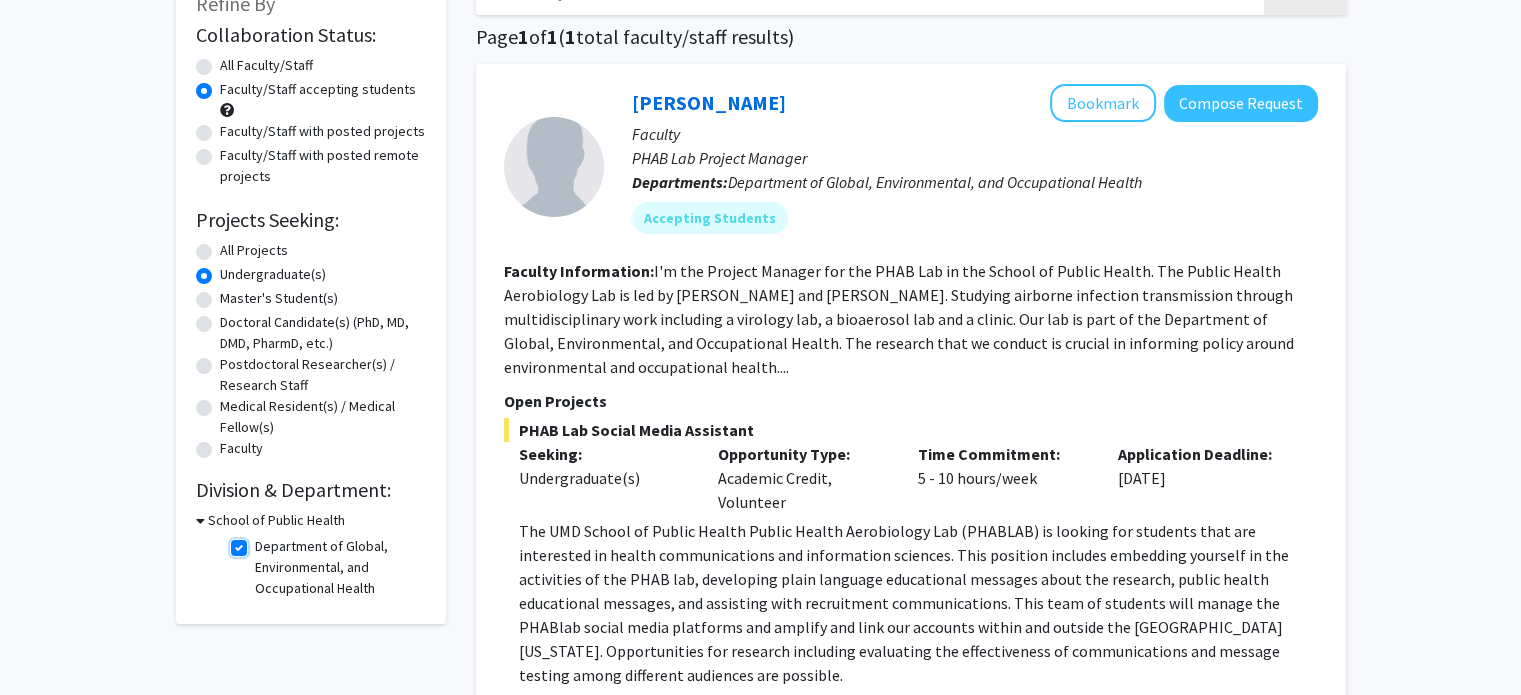 click on "Department of Global, Environmental, and Occupational Health" at bounding box center [261, 542] 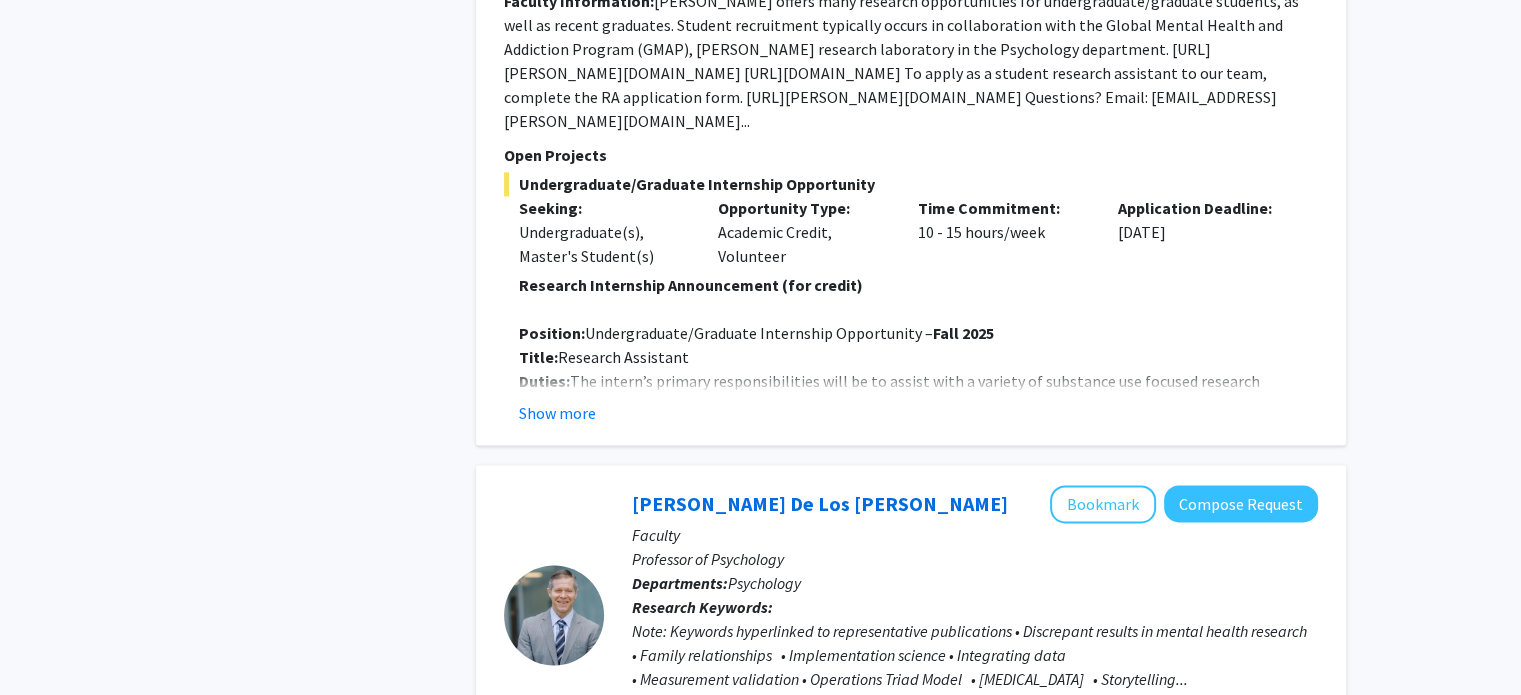 scroll, scrollTop: 2902, scrollLeft: 0, axis: vertical 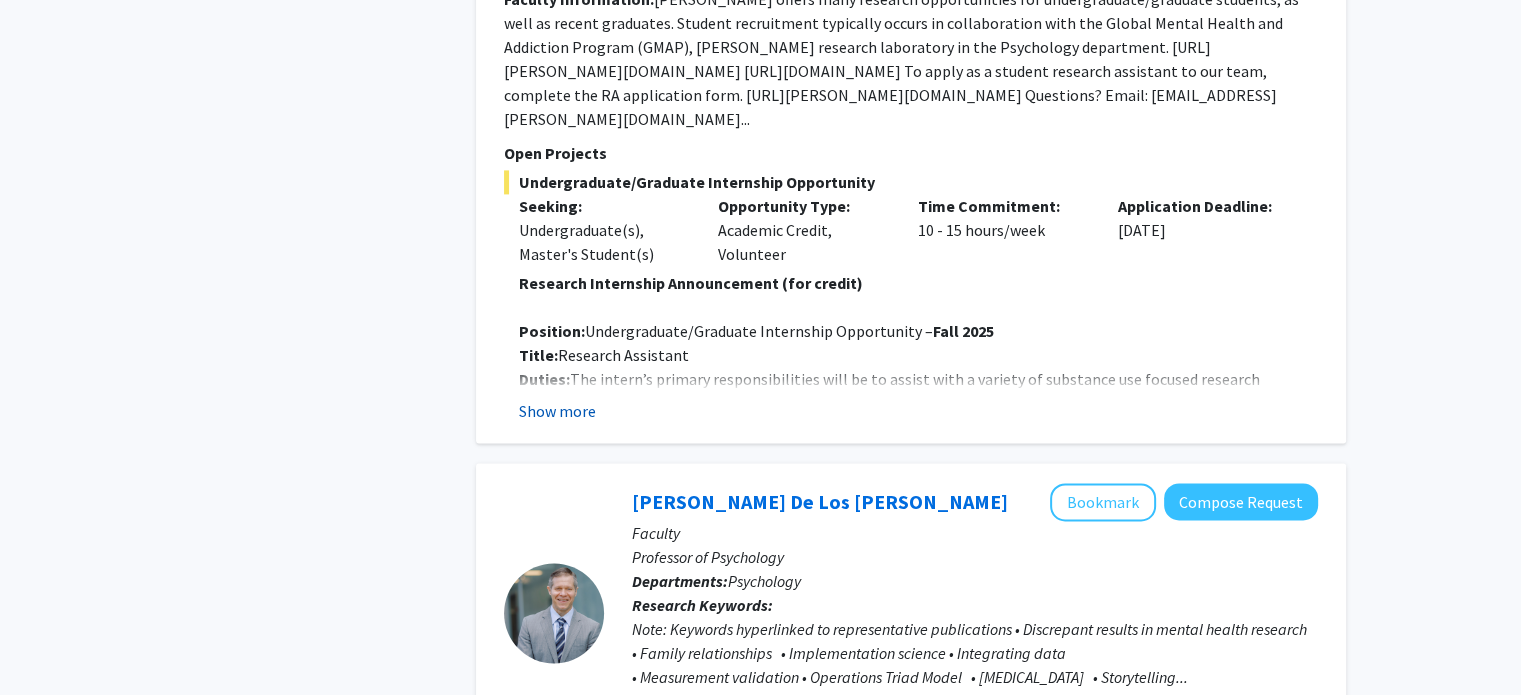 click on "Show more" 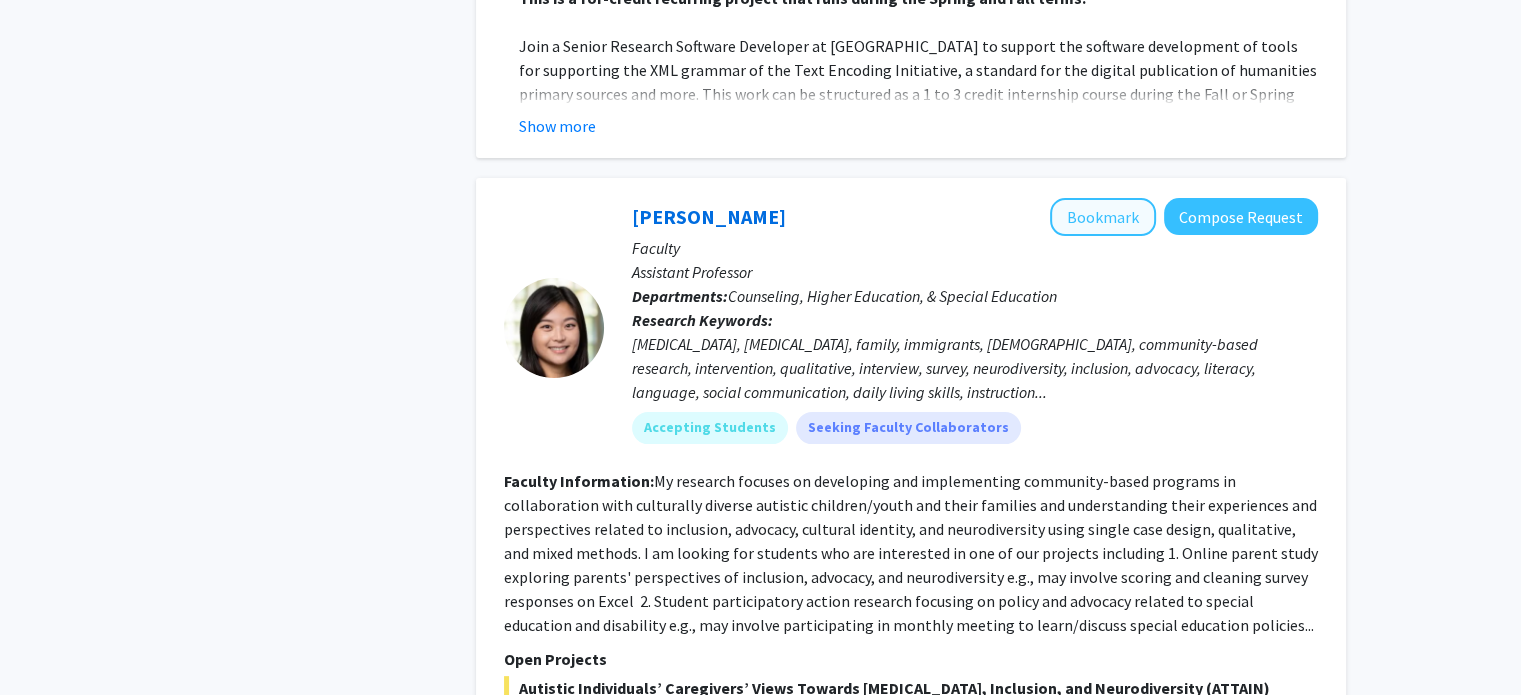 scroll, scrollTop: 7907, scrollLeft: 0, axis: vertical 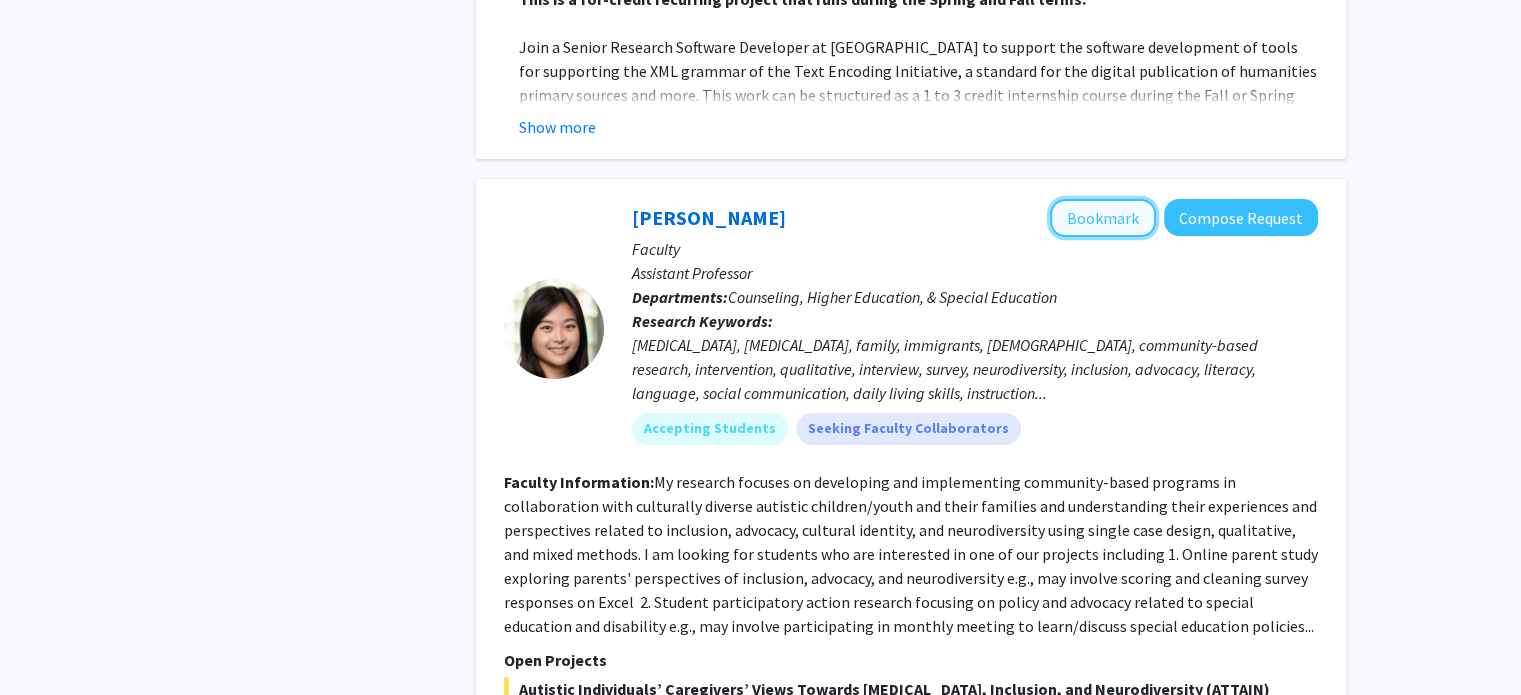 click on "Bookmark" 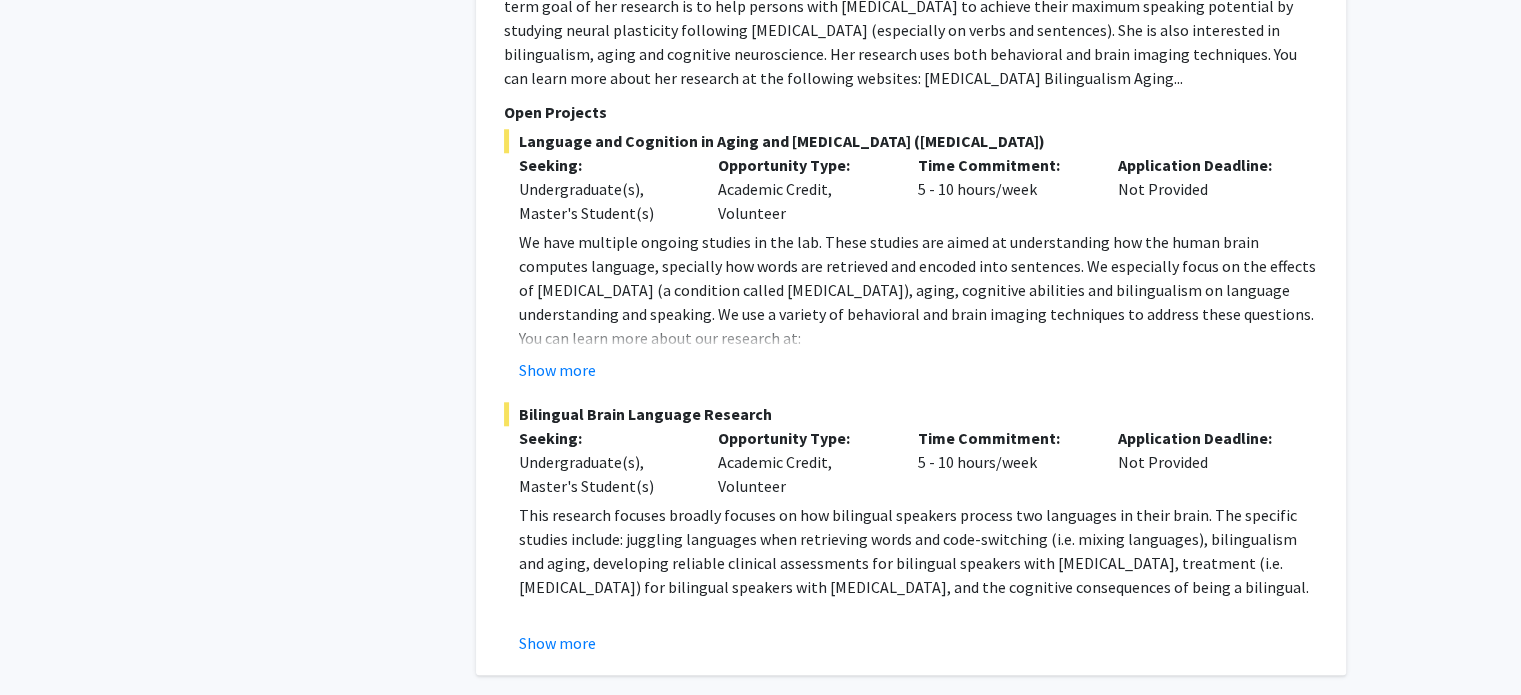 scroll, scrollTop: 9547, scrollLeft: 0, axis: vertical 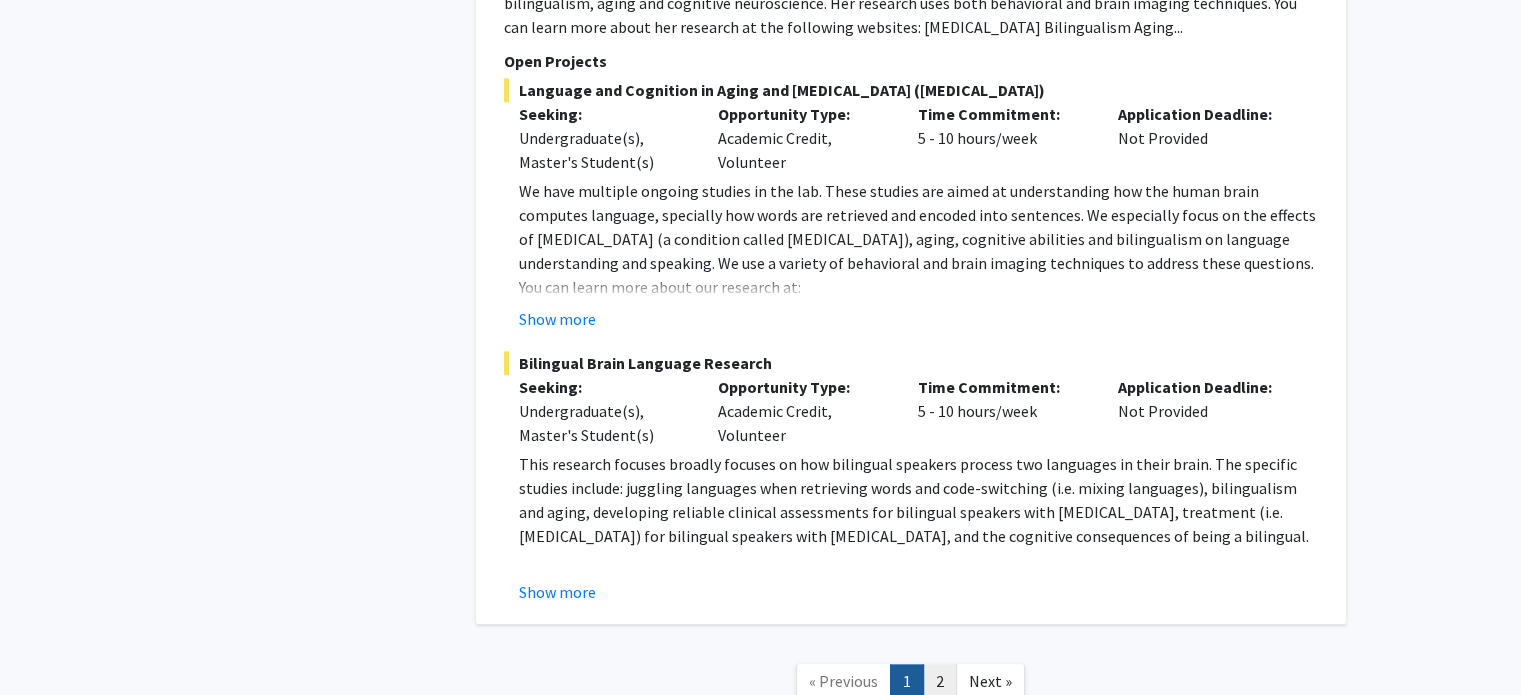 click on "2" 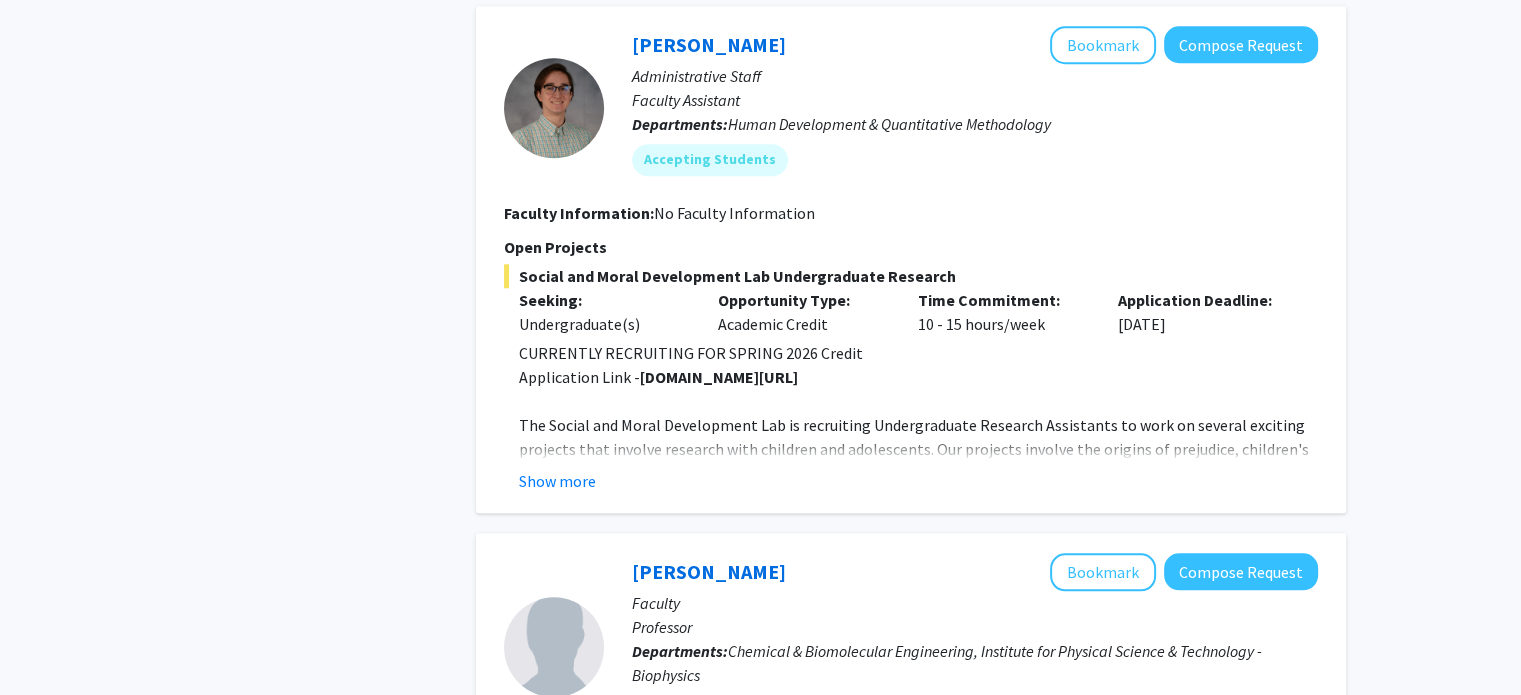 scroll, scrollTop: 1900, scrollLeft: 0, axis: vertical 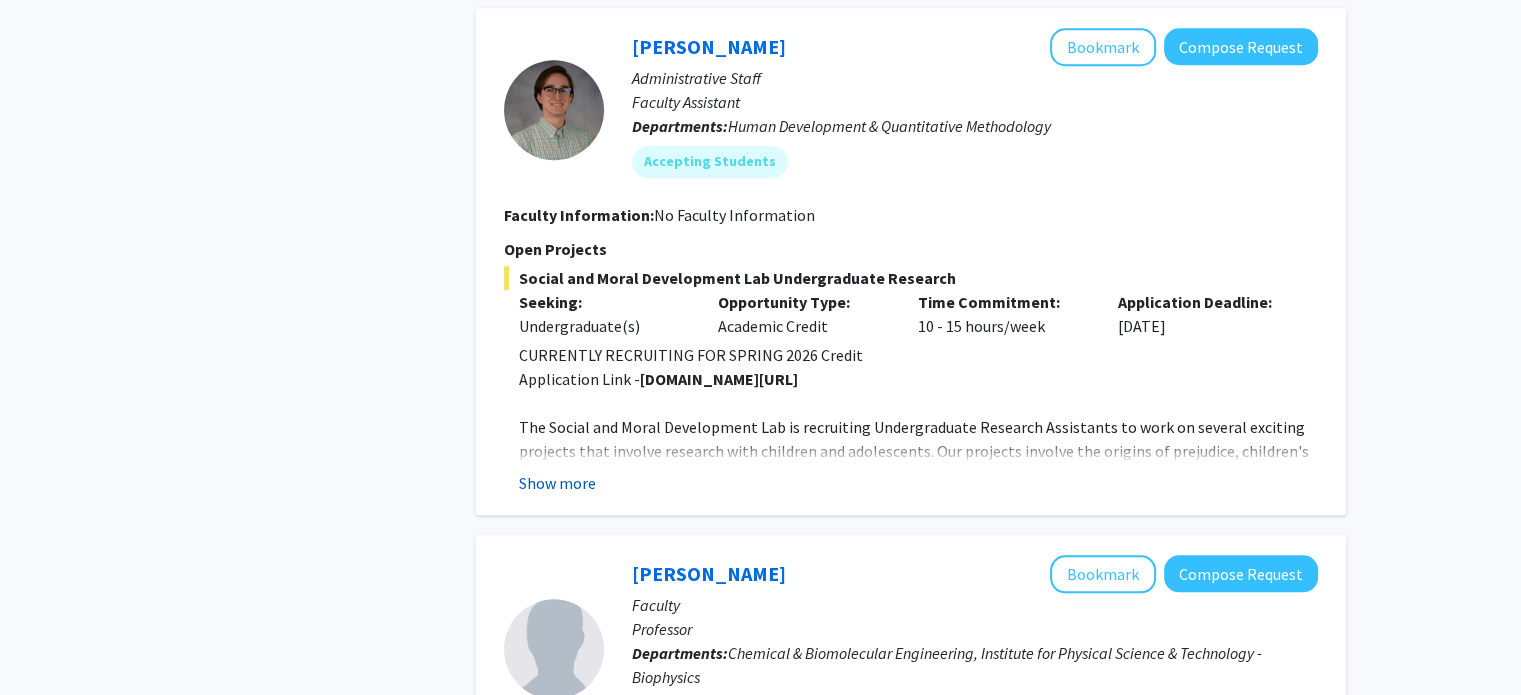 click on "Show more" 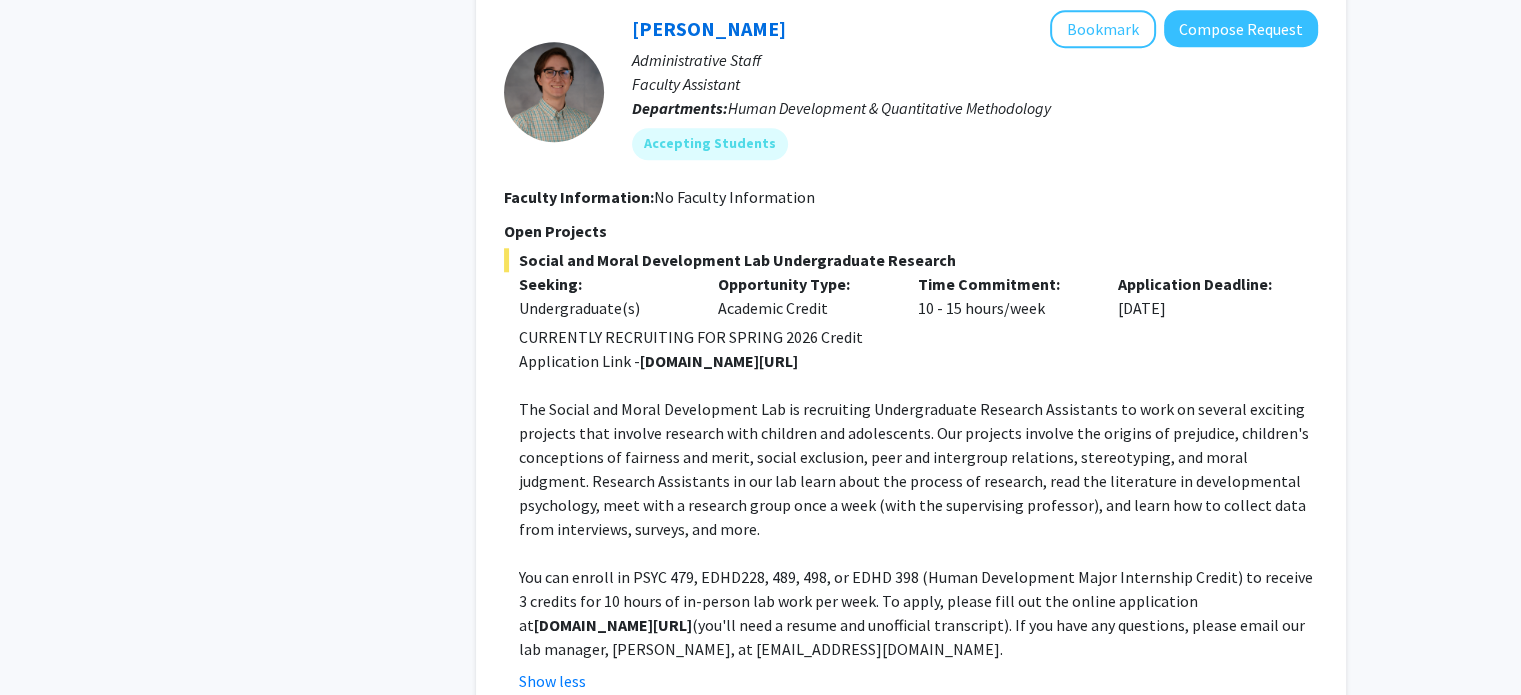 scroll, scrollTop: 1919, scrollLeft: 0, axis: vertical 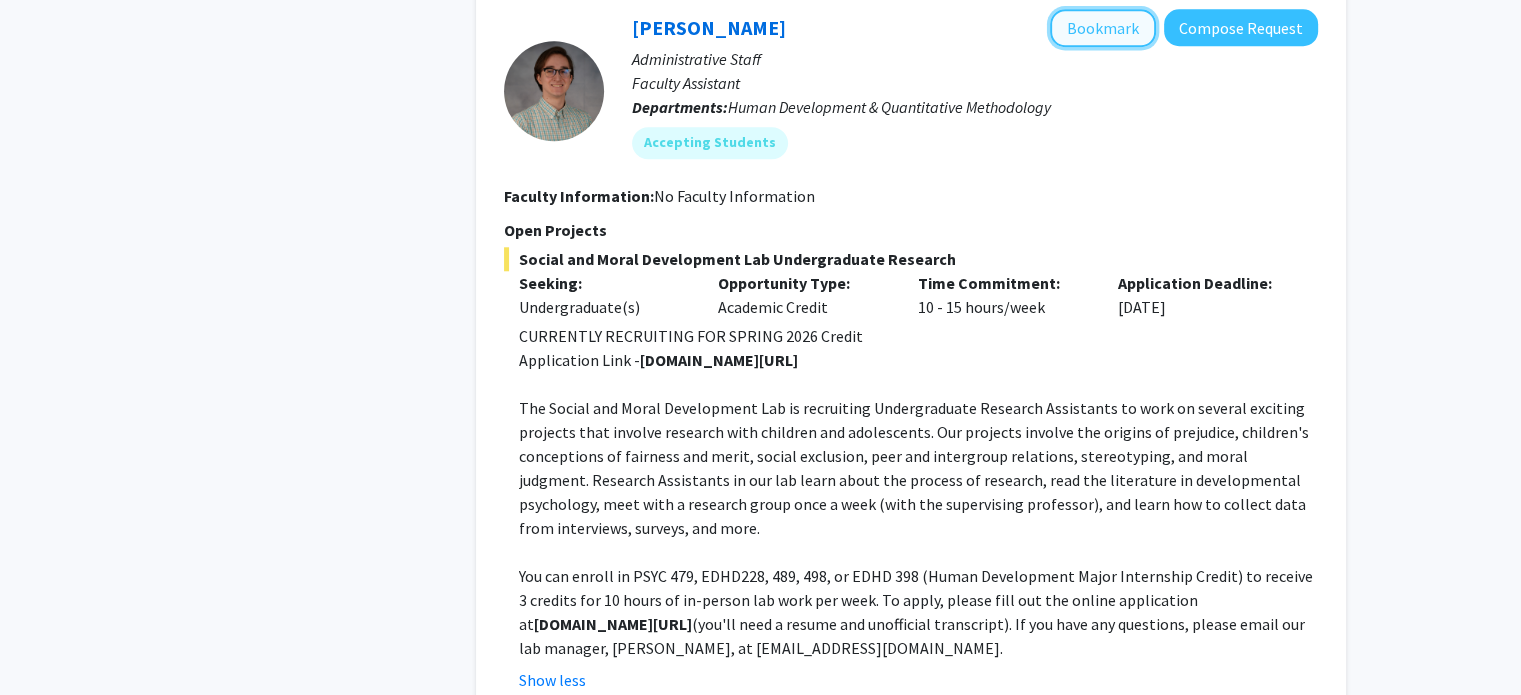 click on "Bookmark" 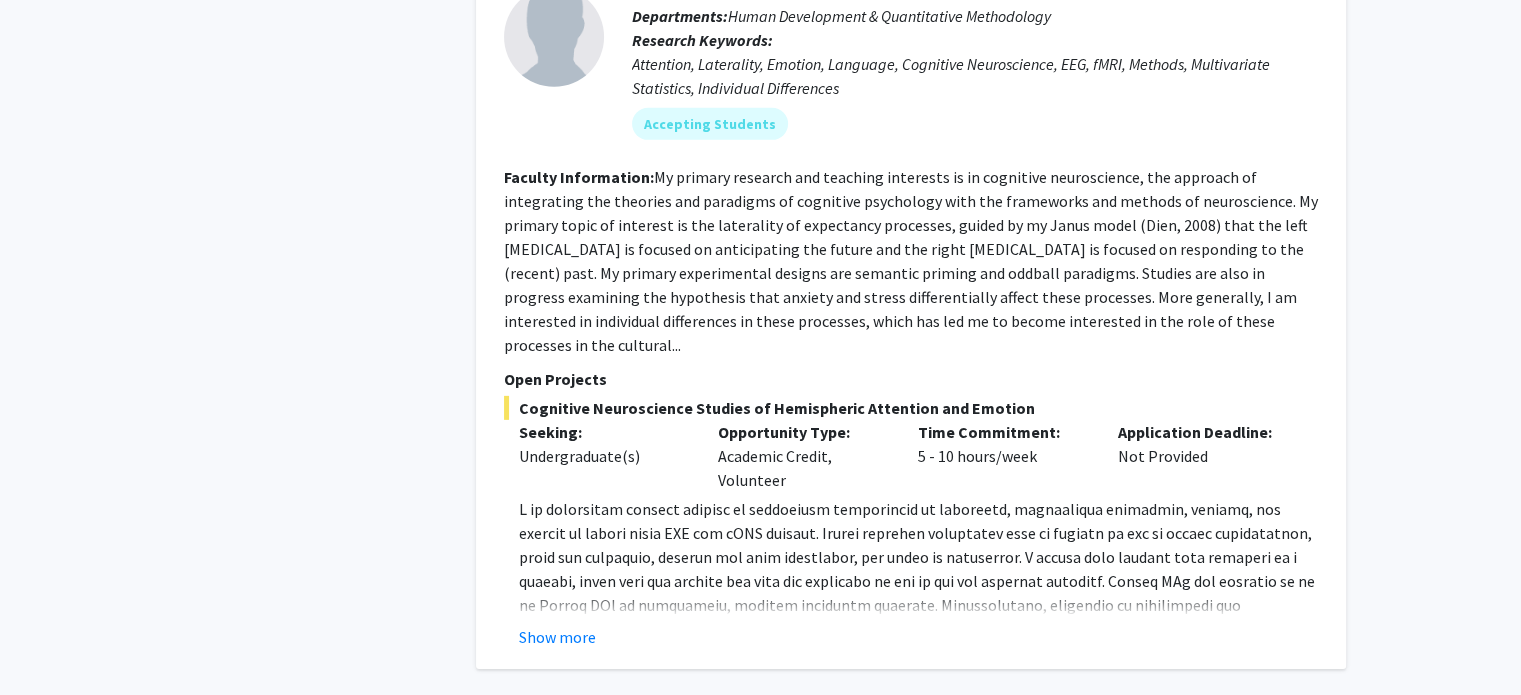 scroll, scrollTop: 6316, scrollLeft: 0, axis: vertical 